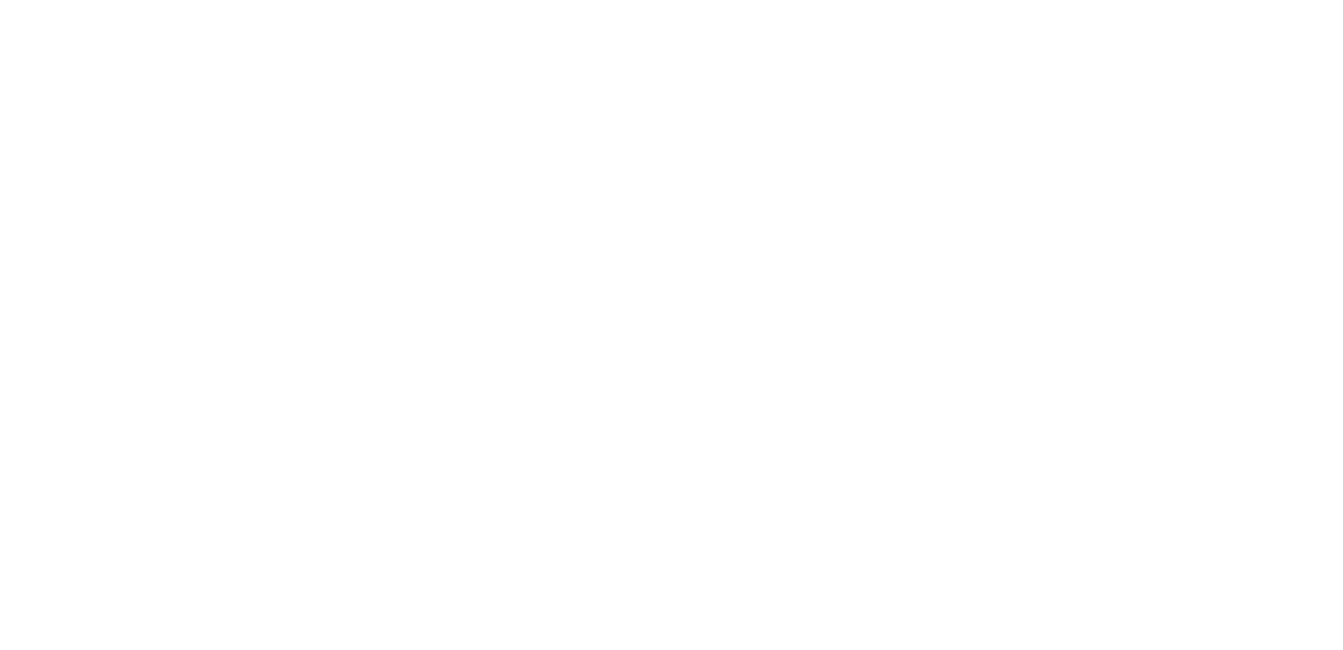 scroll, scrollTop: 0, scrollLeft: 0, axis: both 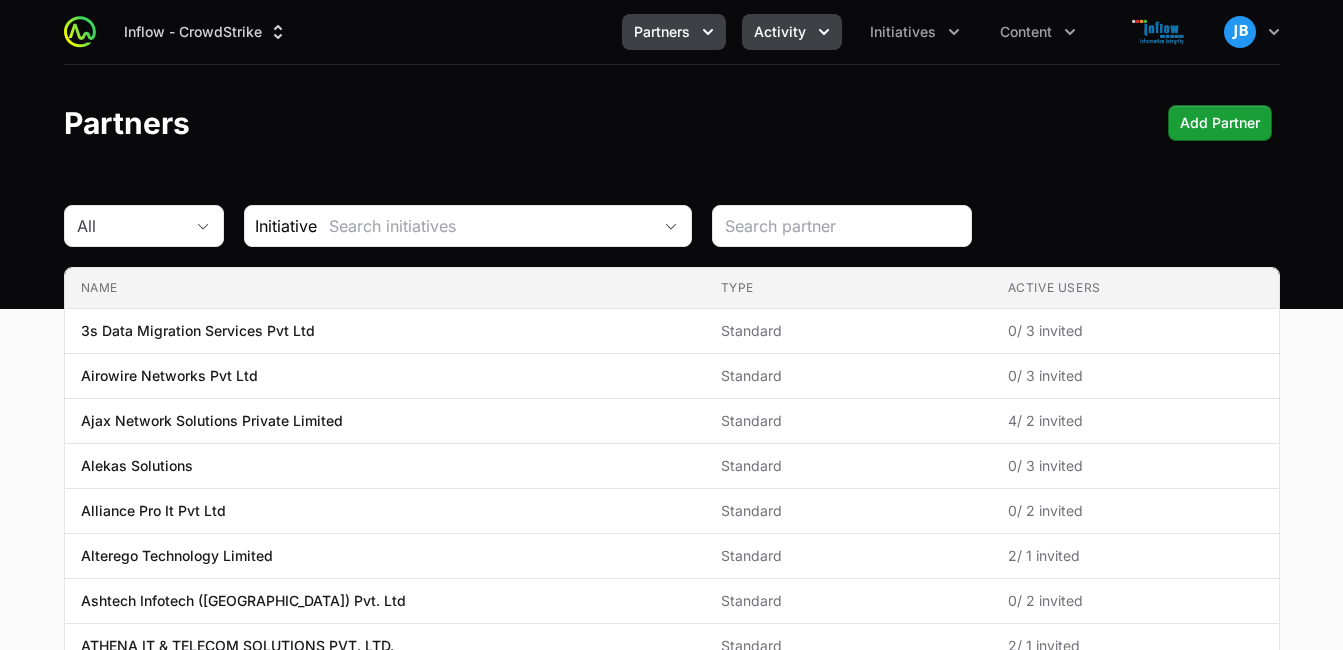 click 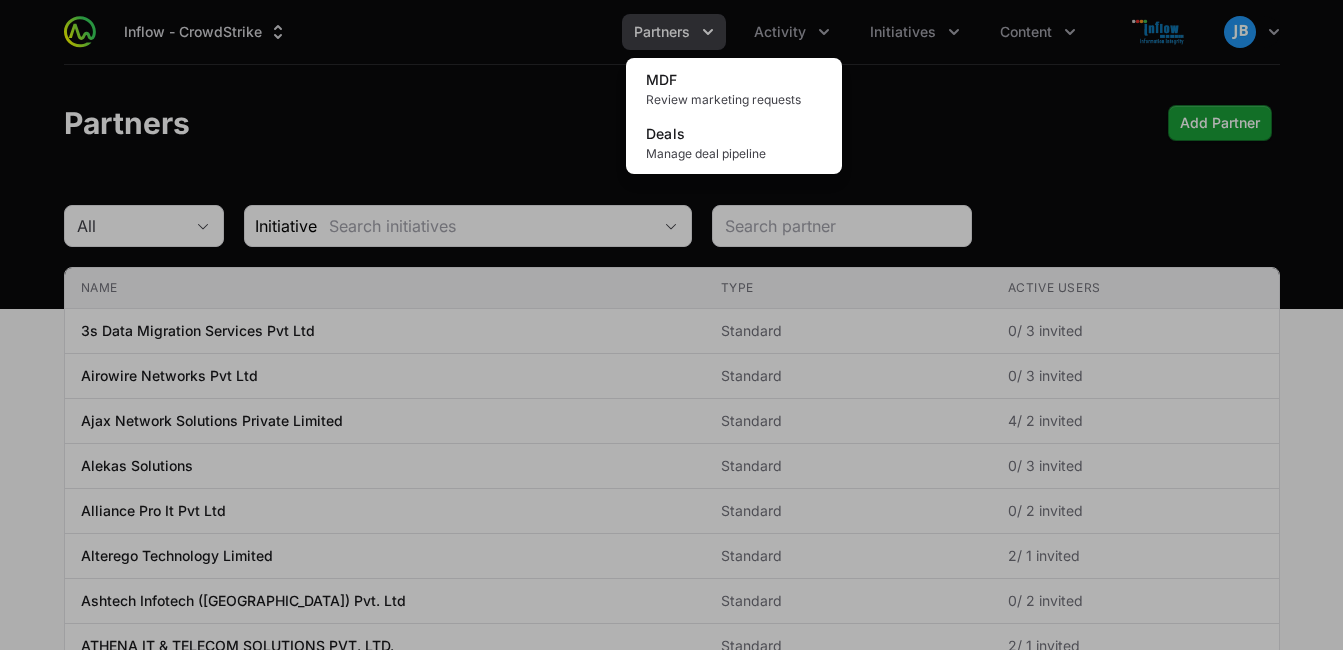 click 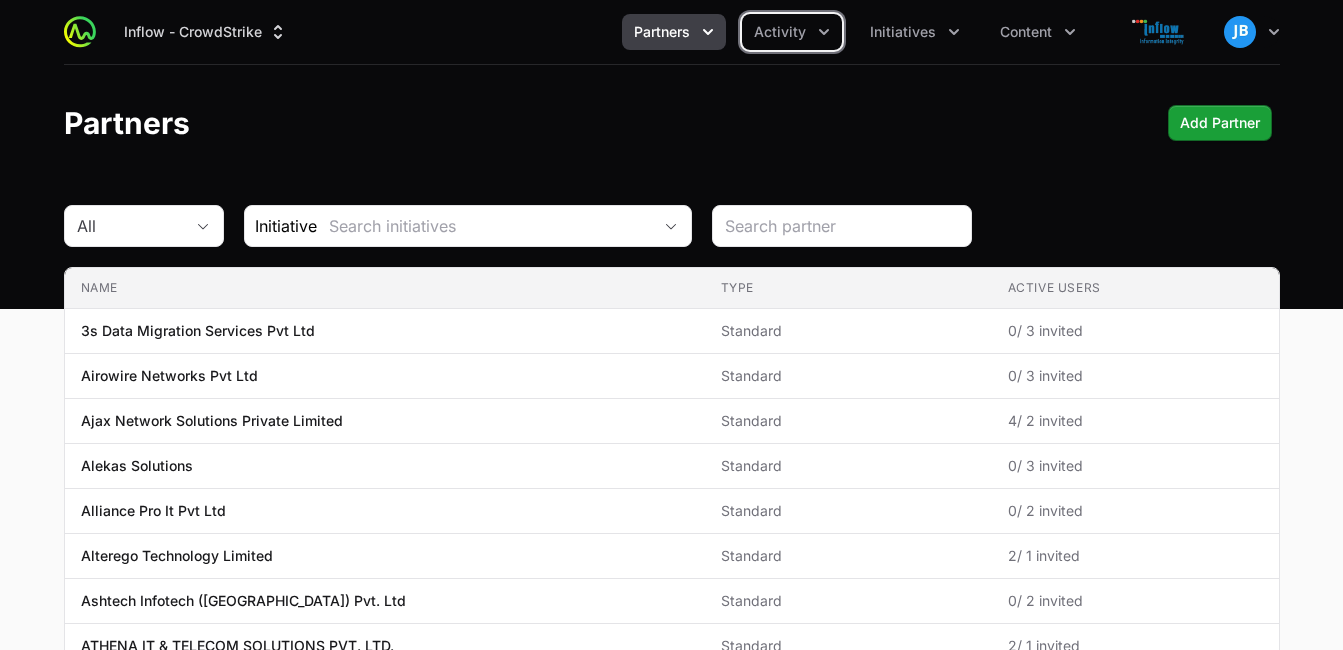 click on "Partners" 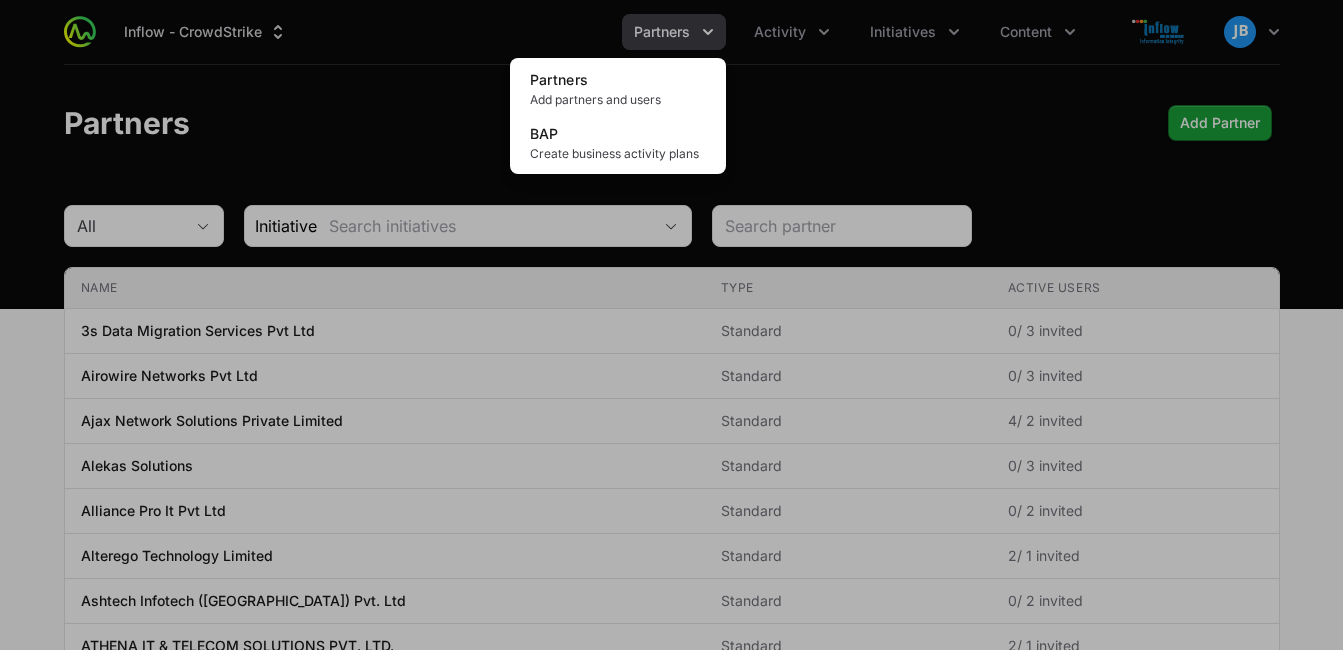 click 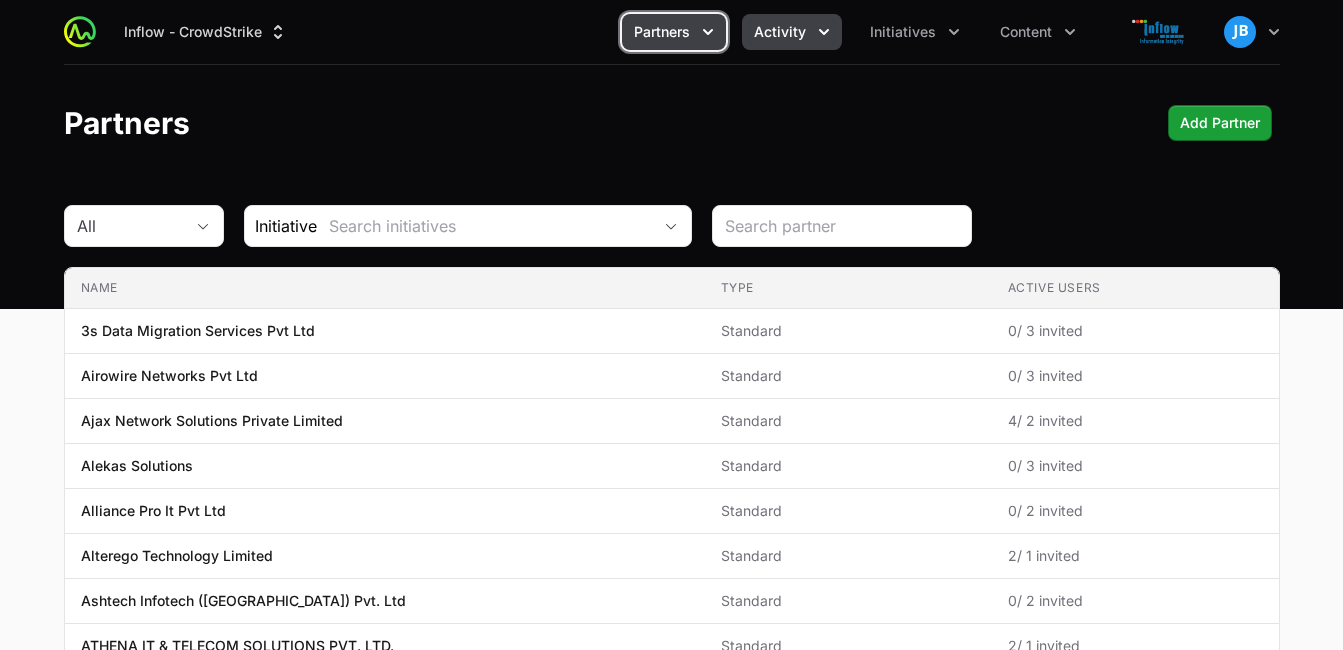 click on "Activity" 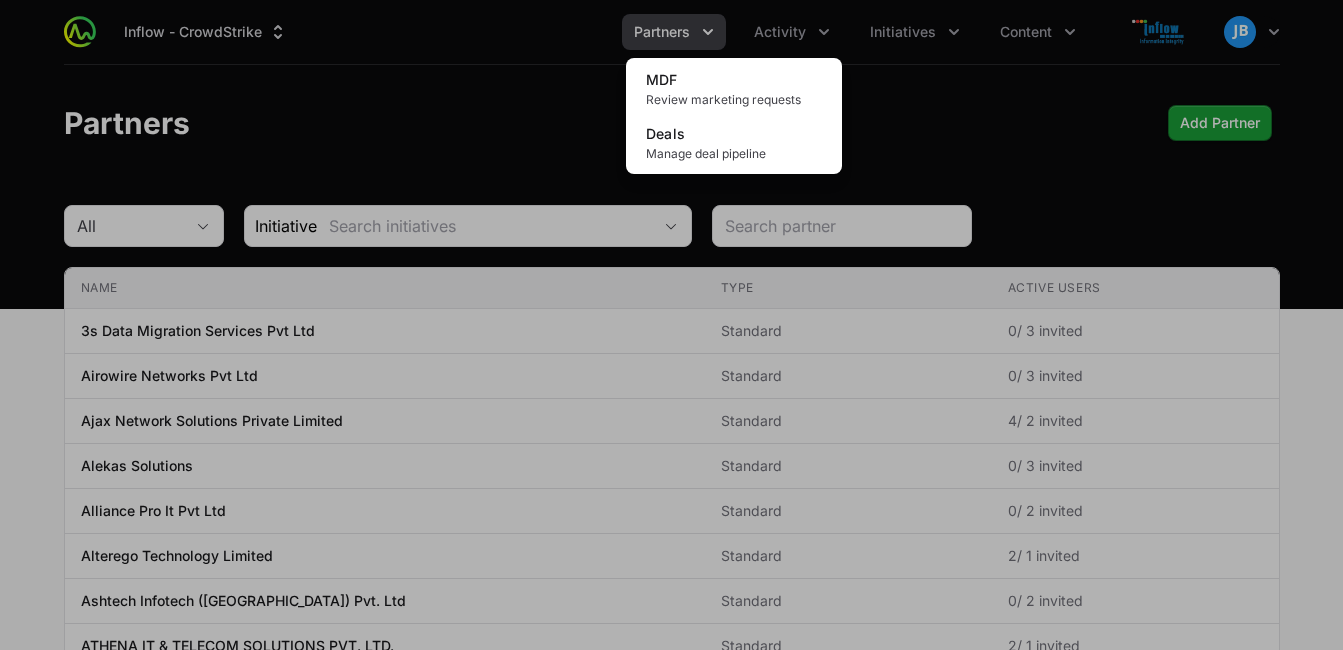 click 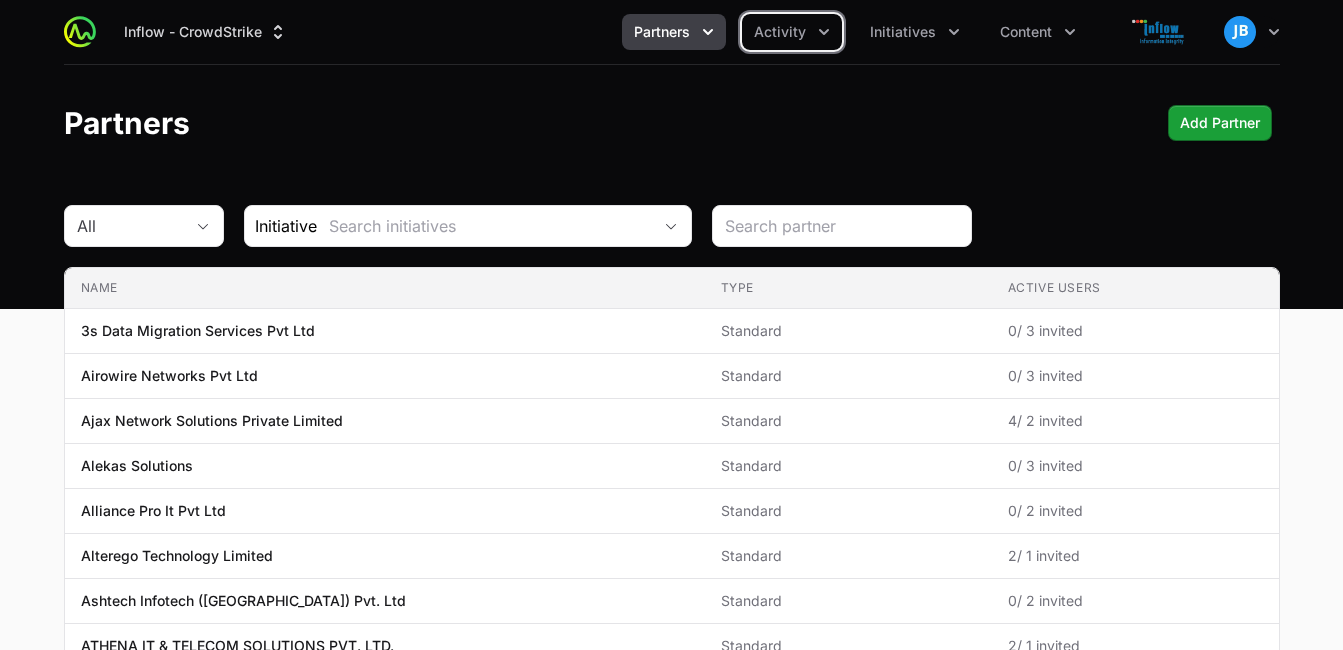 click 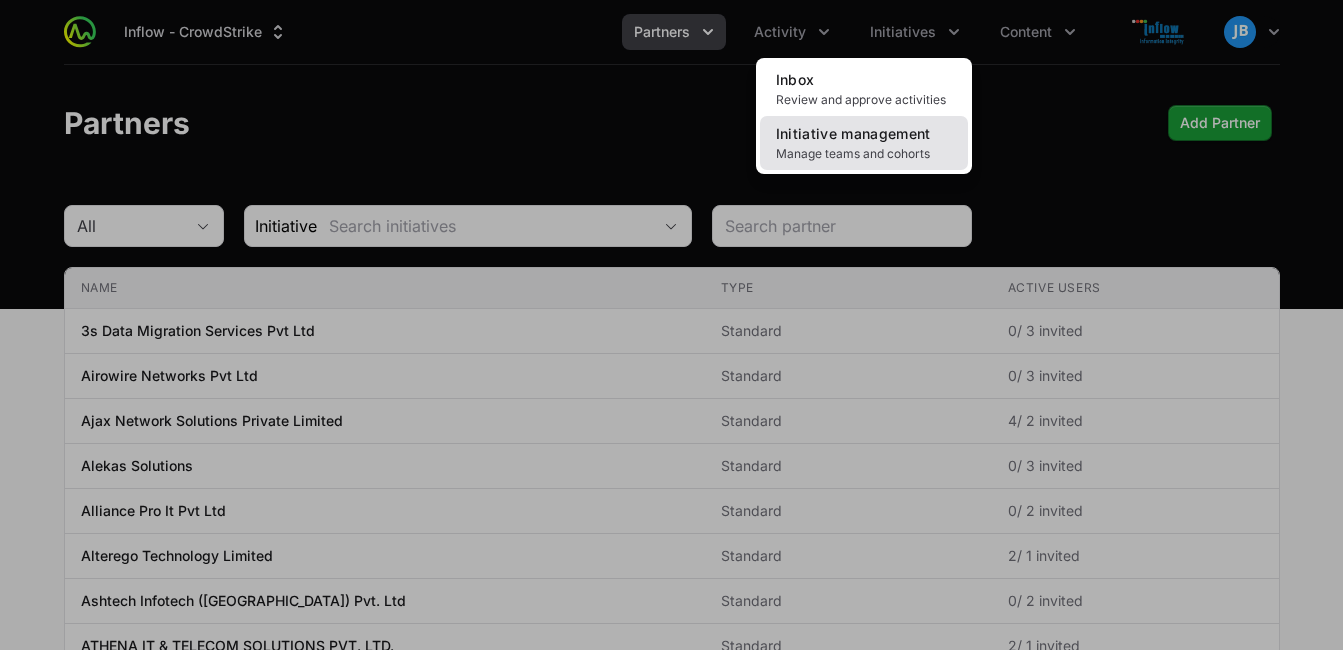 click on "Manage teams and cohorts" 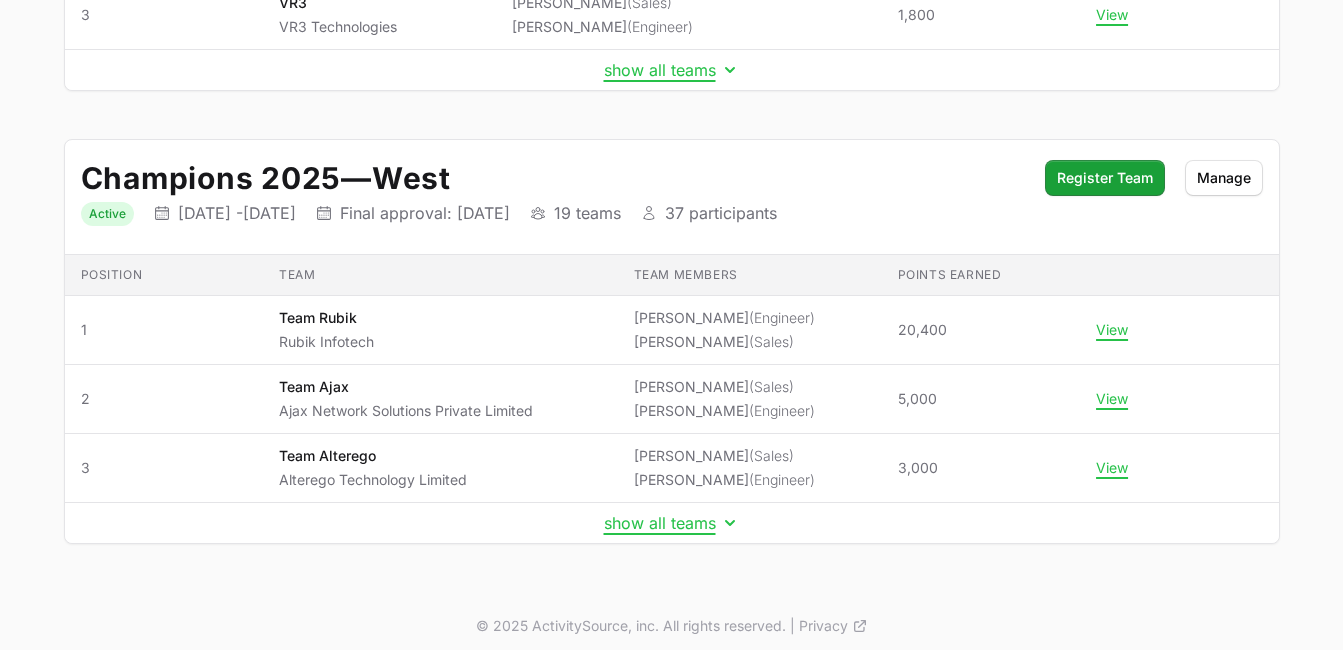 scroll, scrollTop: 544, scrollLeft: 0, axis: vertical 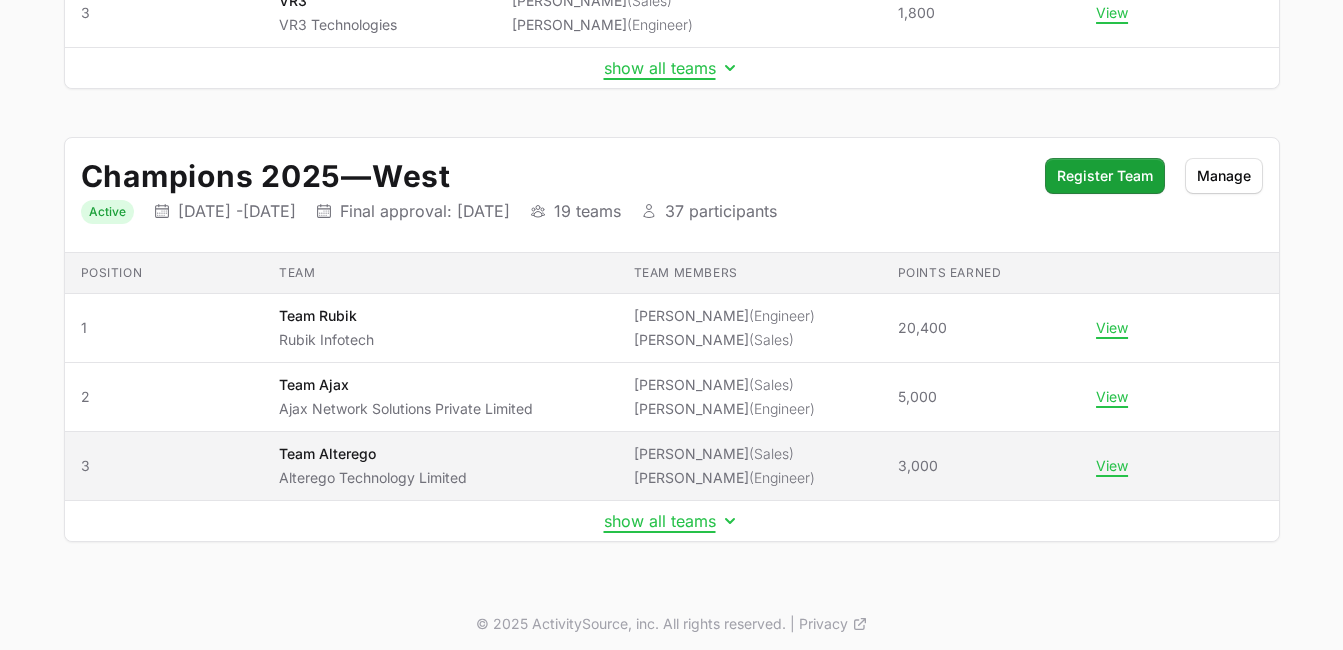 click on "Team Alterego Alterego Technology Limited" 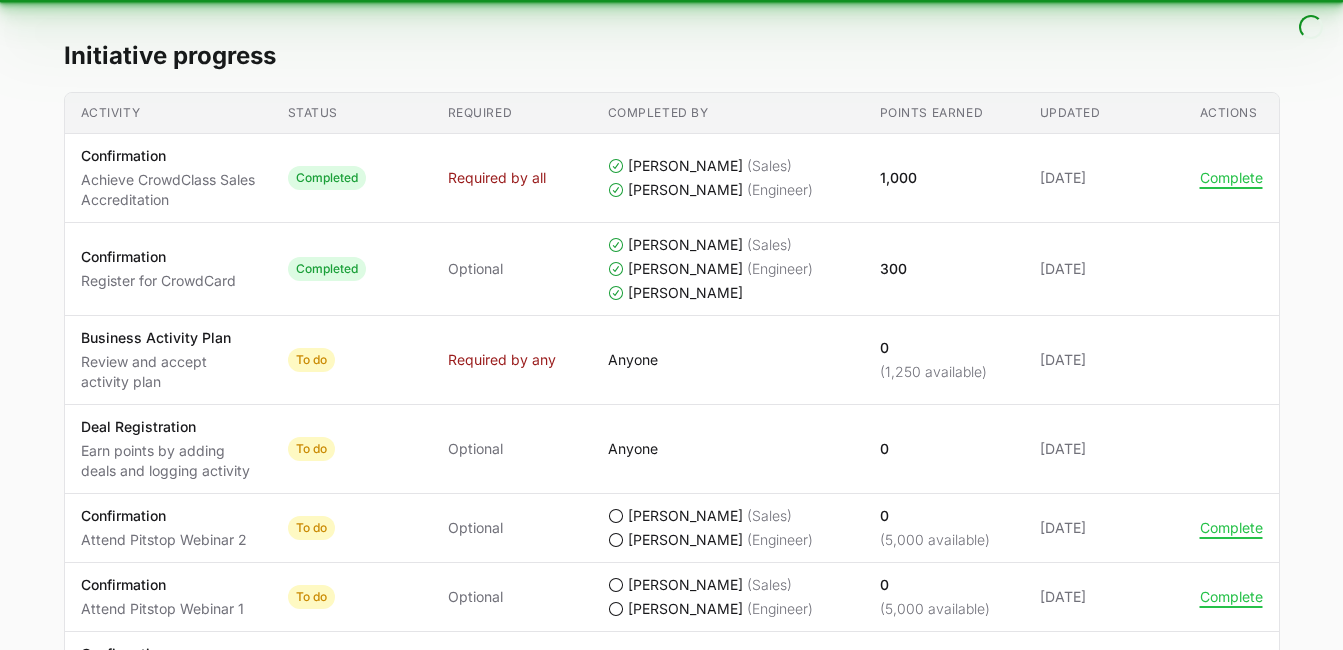 scroll, scrollTop: 0, scrollLeft: 0, axis: both 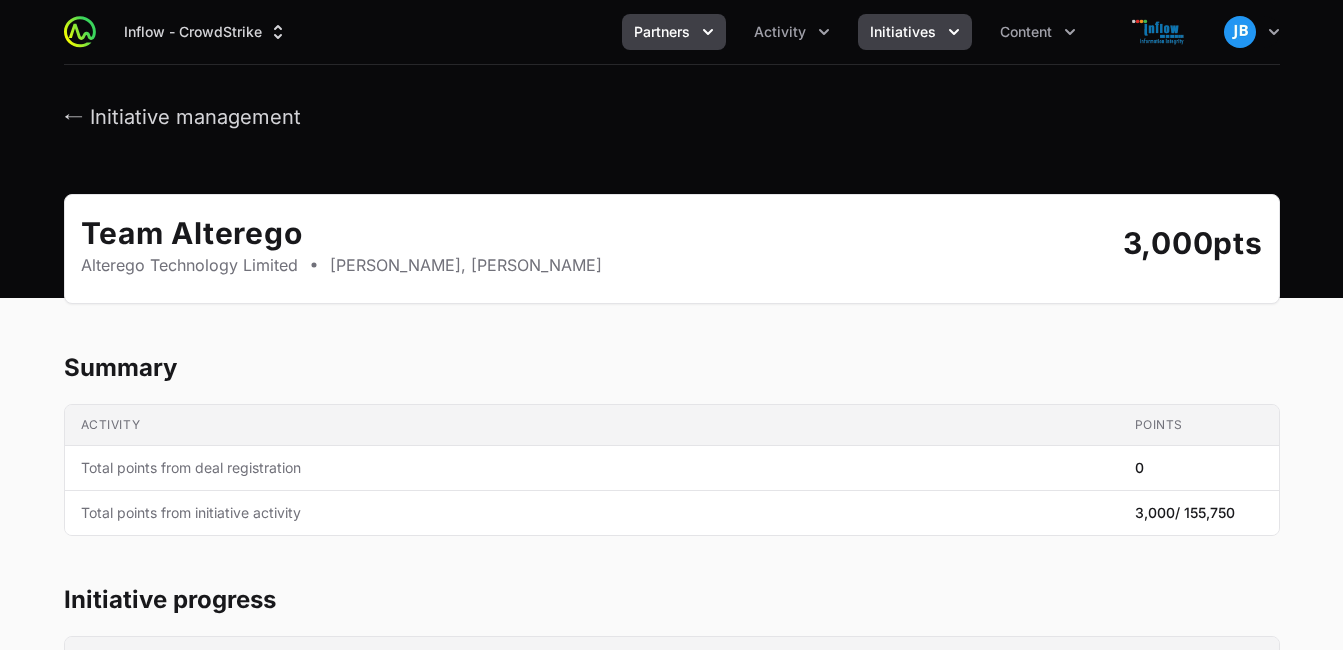 click on "Partners" 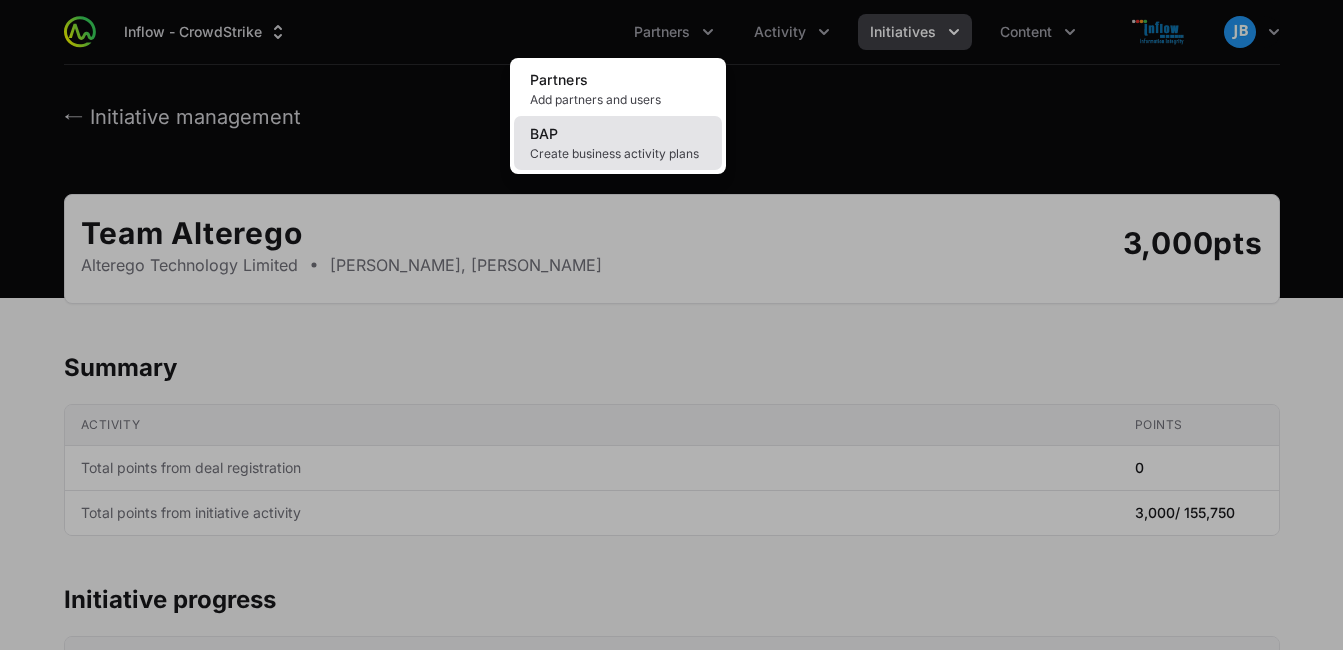 click on "Create business activity plans" 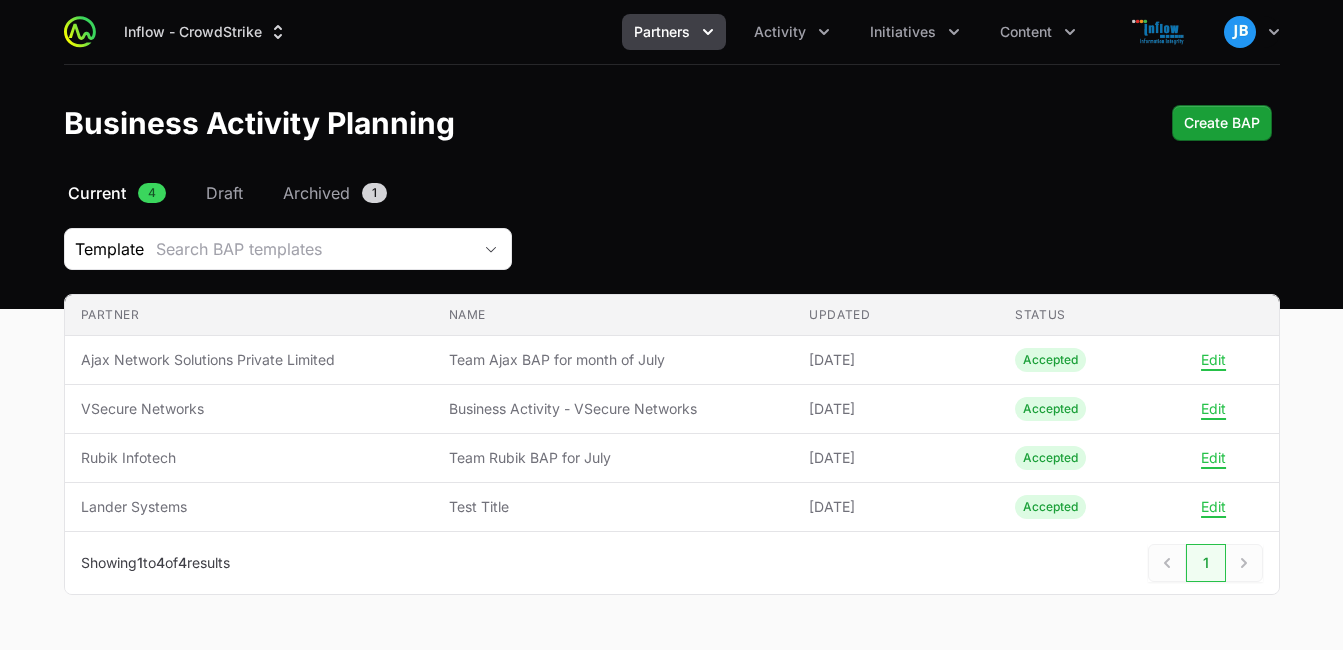 click on "Business Activity Planning  Create BAP" 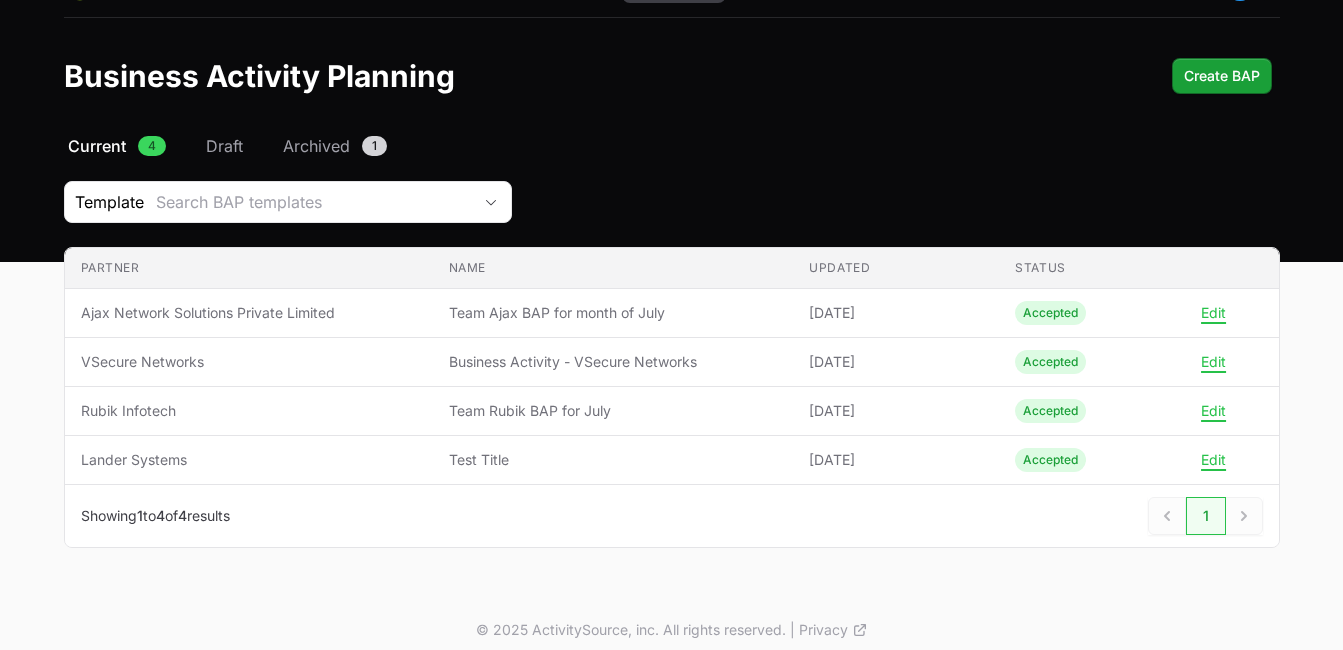scroll, scrollTop: 61, scrollLeft: 0, axis: vertical 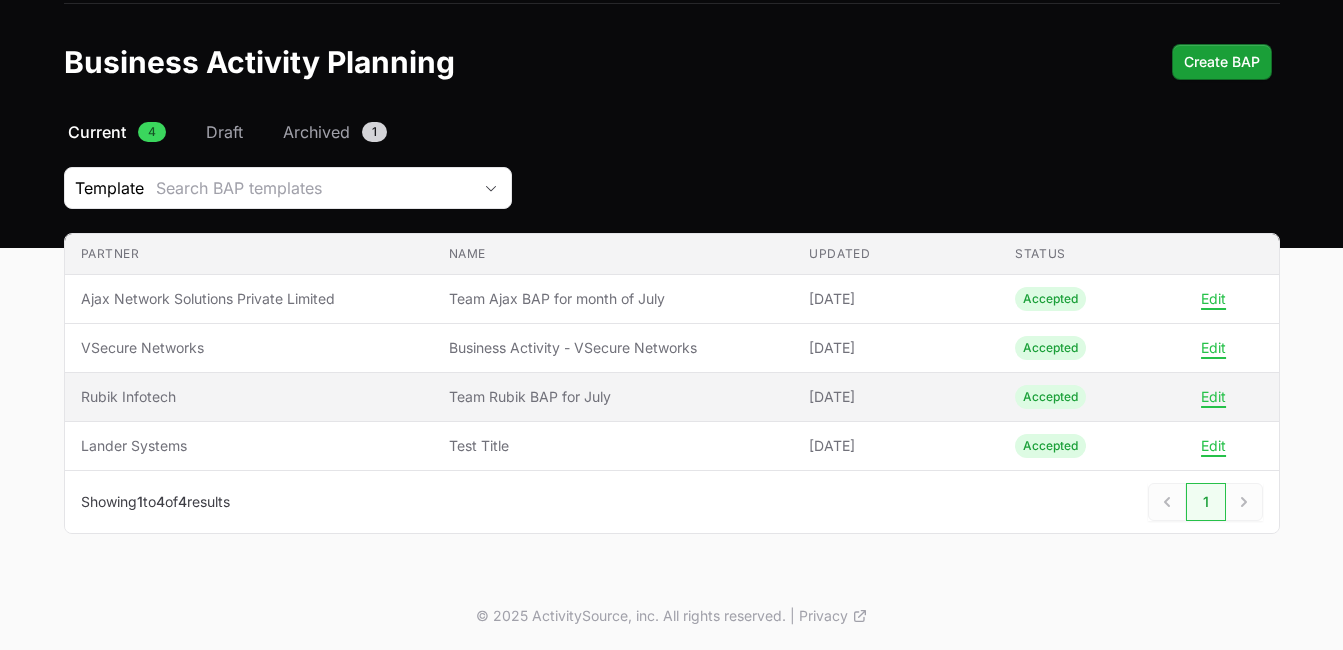 click on "Team Rubik BAP for July" 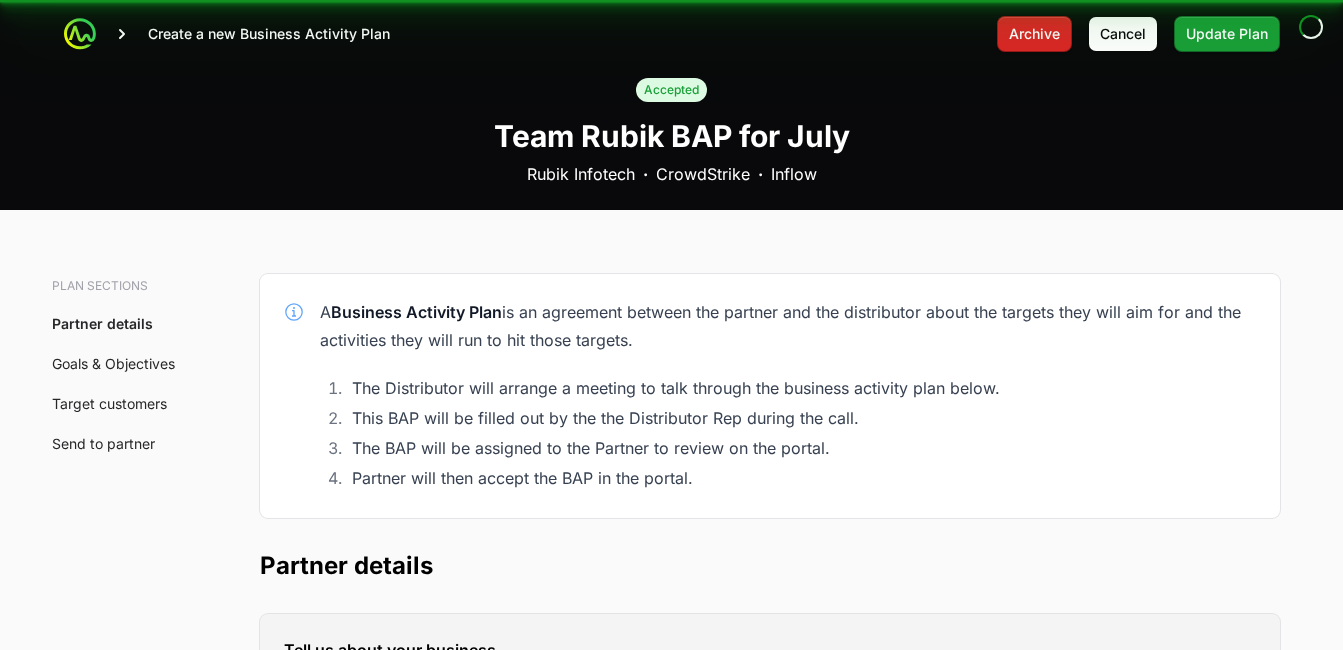 scroll, scrollTop: 0, scrollLeft: 0, axis: both 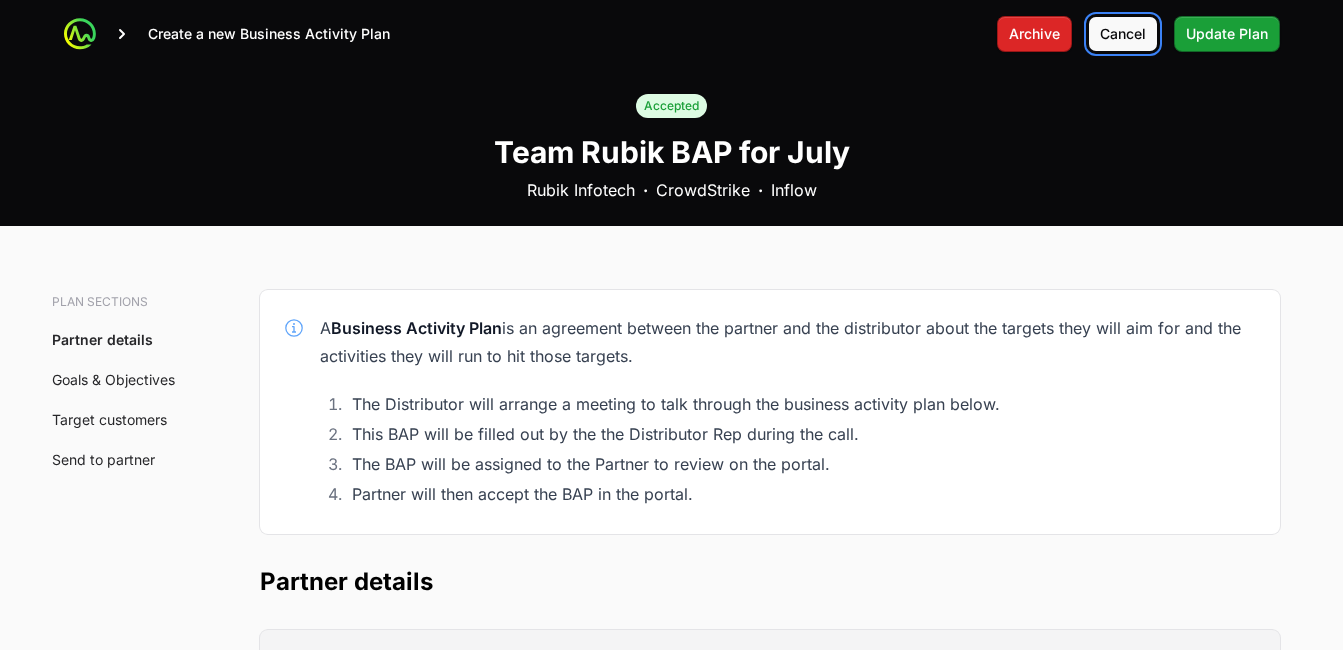 click on "Cancel" 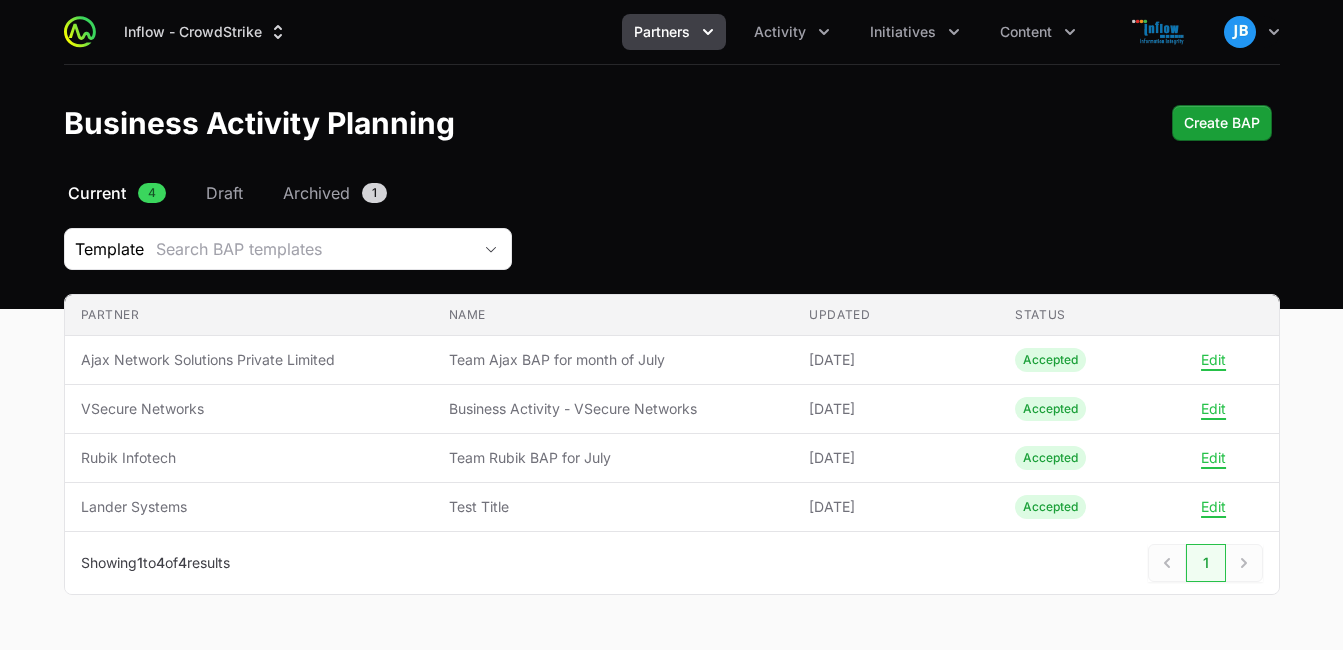 scroll, scrollTop: 61, scrollLeft: 0, axis: vertical 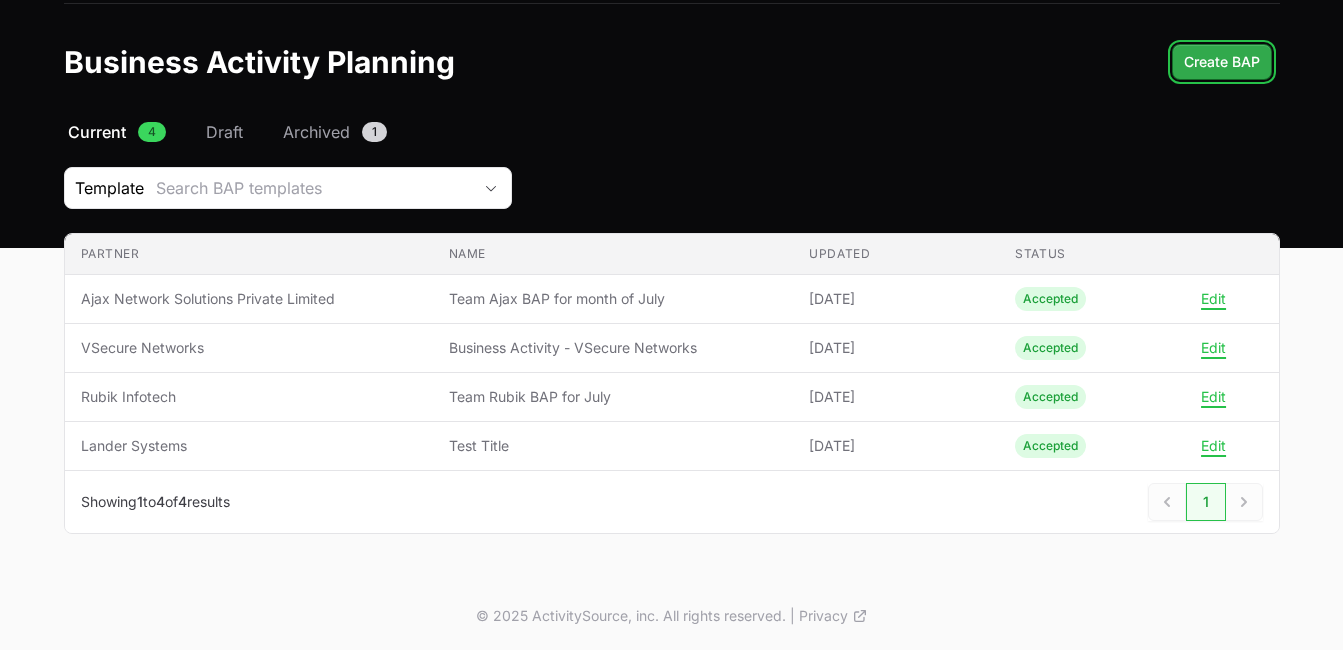 click on "Create BAP" 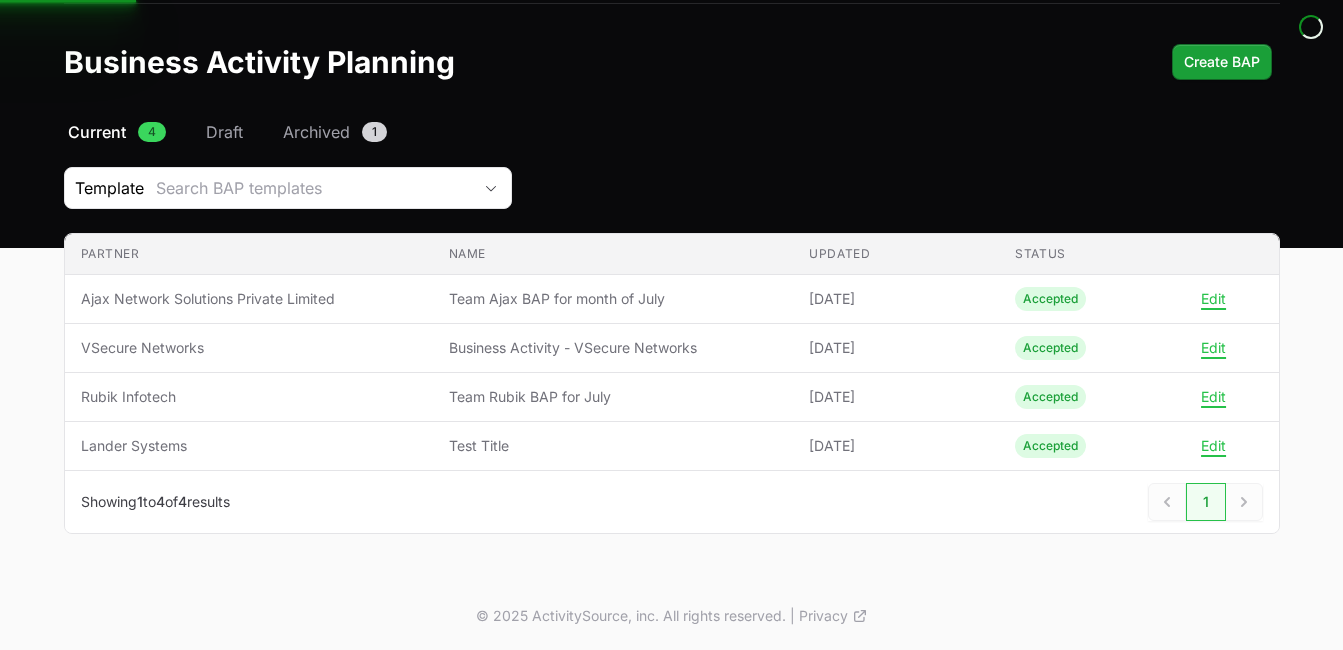 scroll, scrollTop: 0, scrollLeft: 0, axis: both 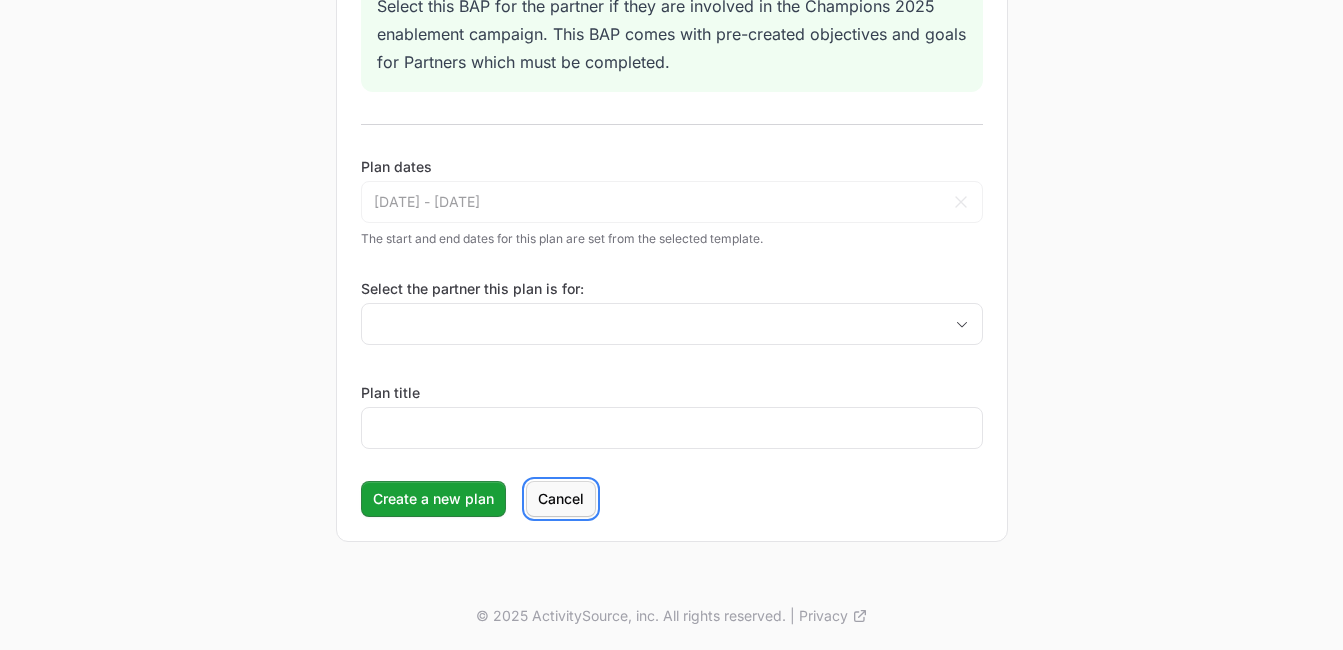 click on "Cancel" 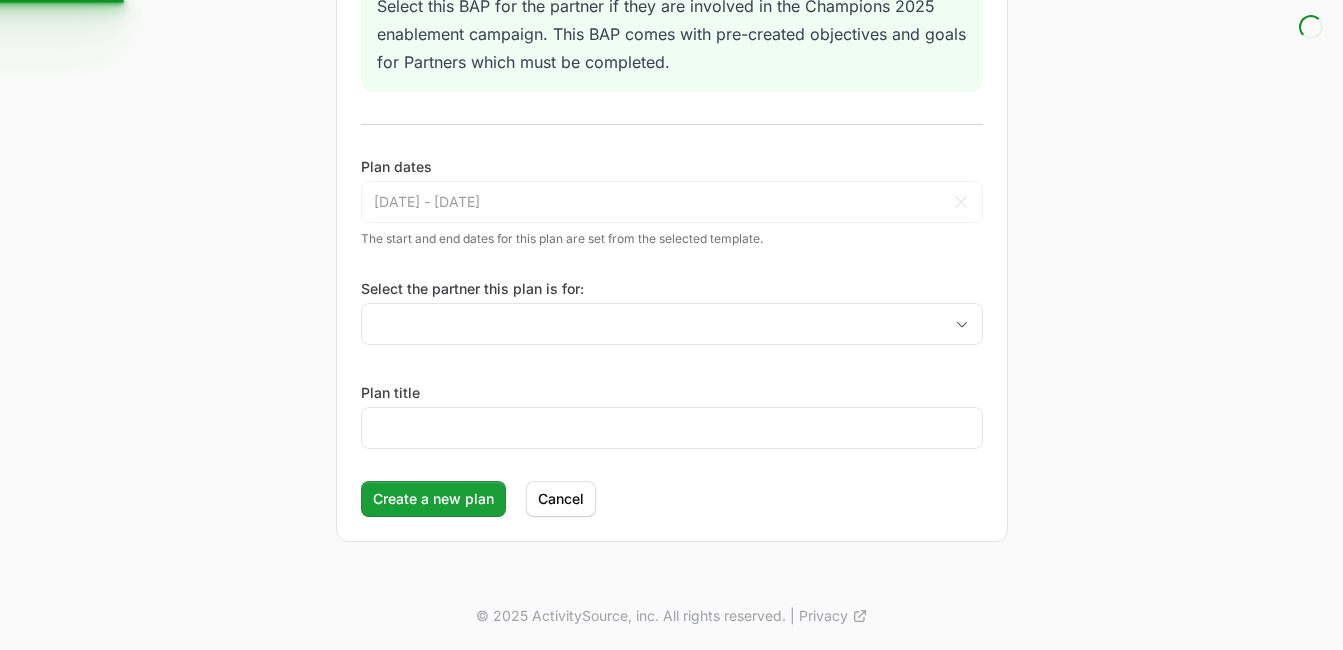 scroll, scrollTop: 0, scrollLeft: 0, axis: both 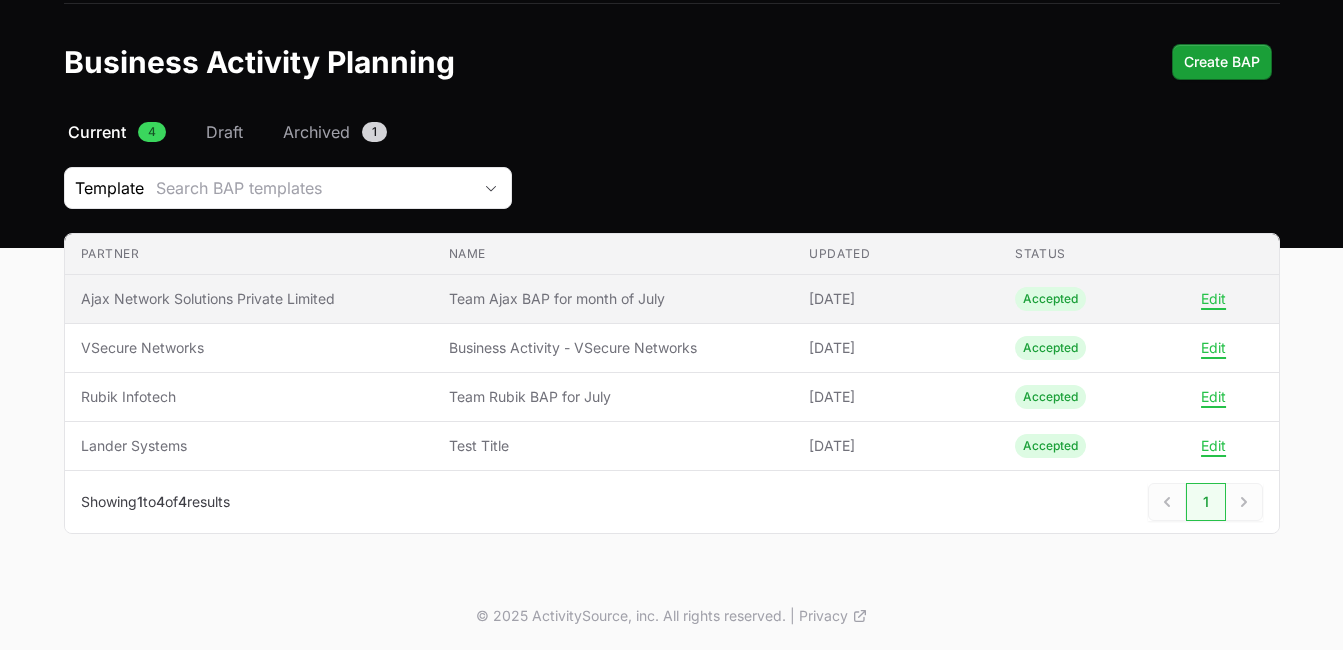 click on "Name Team Ajax BAP for month of July" 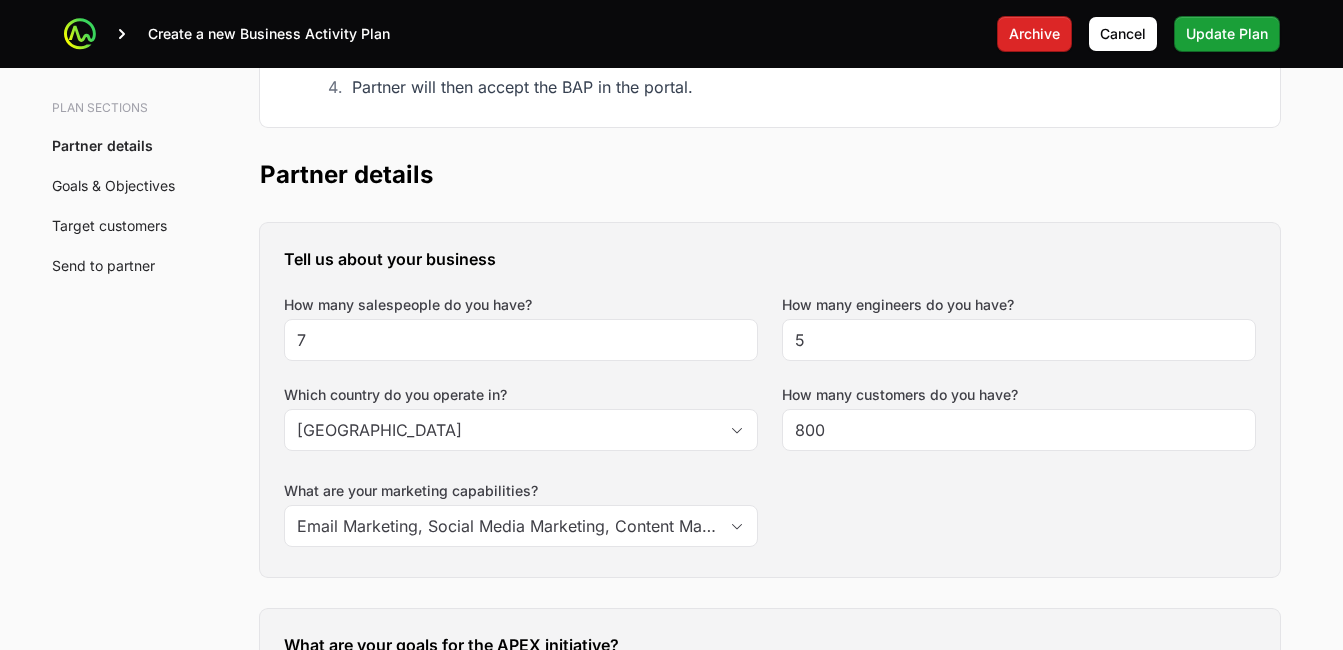 scroll, scrollTop: 396, scrollLeft: 0, axis: vertical 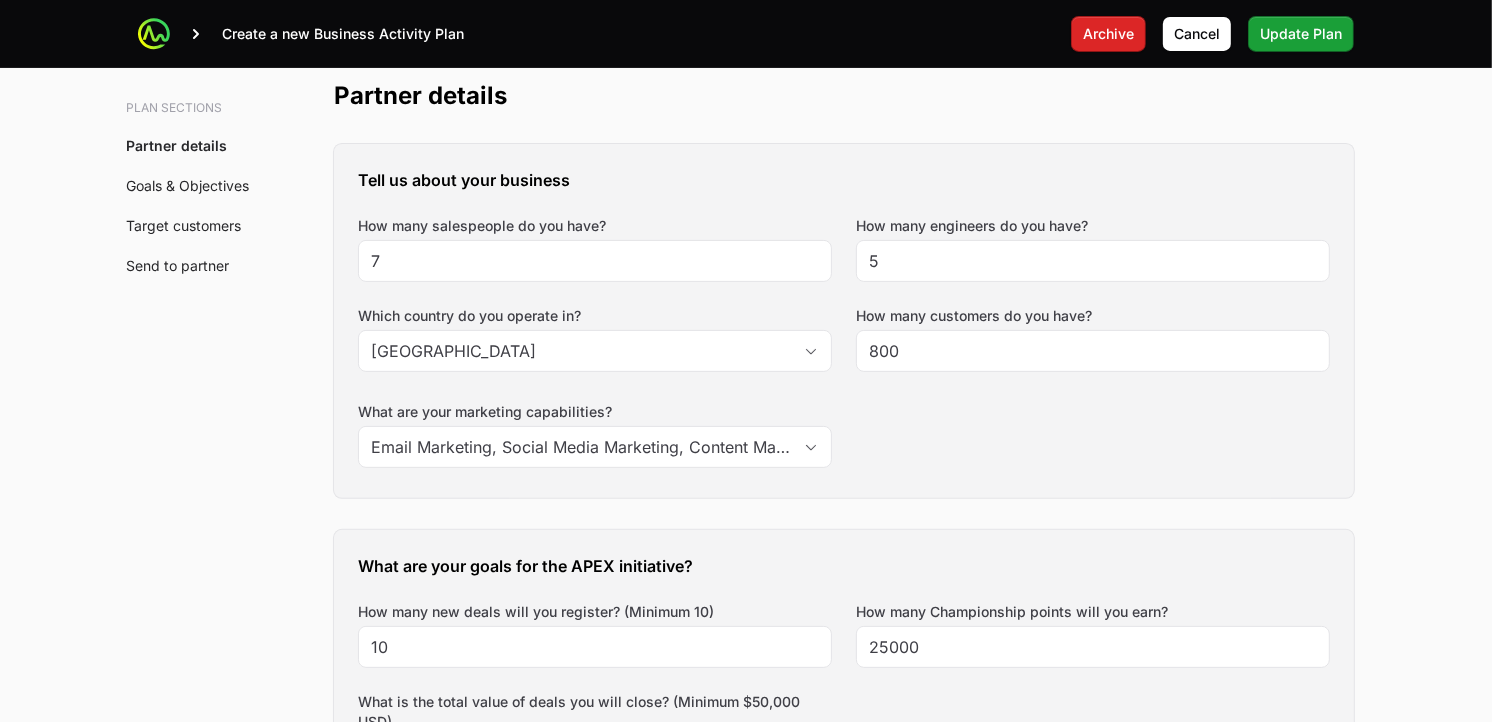 drag, startPoint x: 1327, startPoint y: 0, endPoint x: 1022, endPoint y: 107, distance: 323.22437 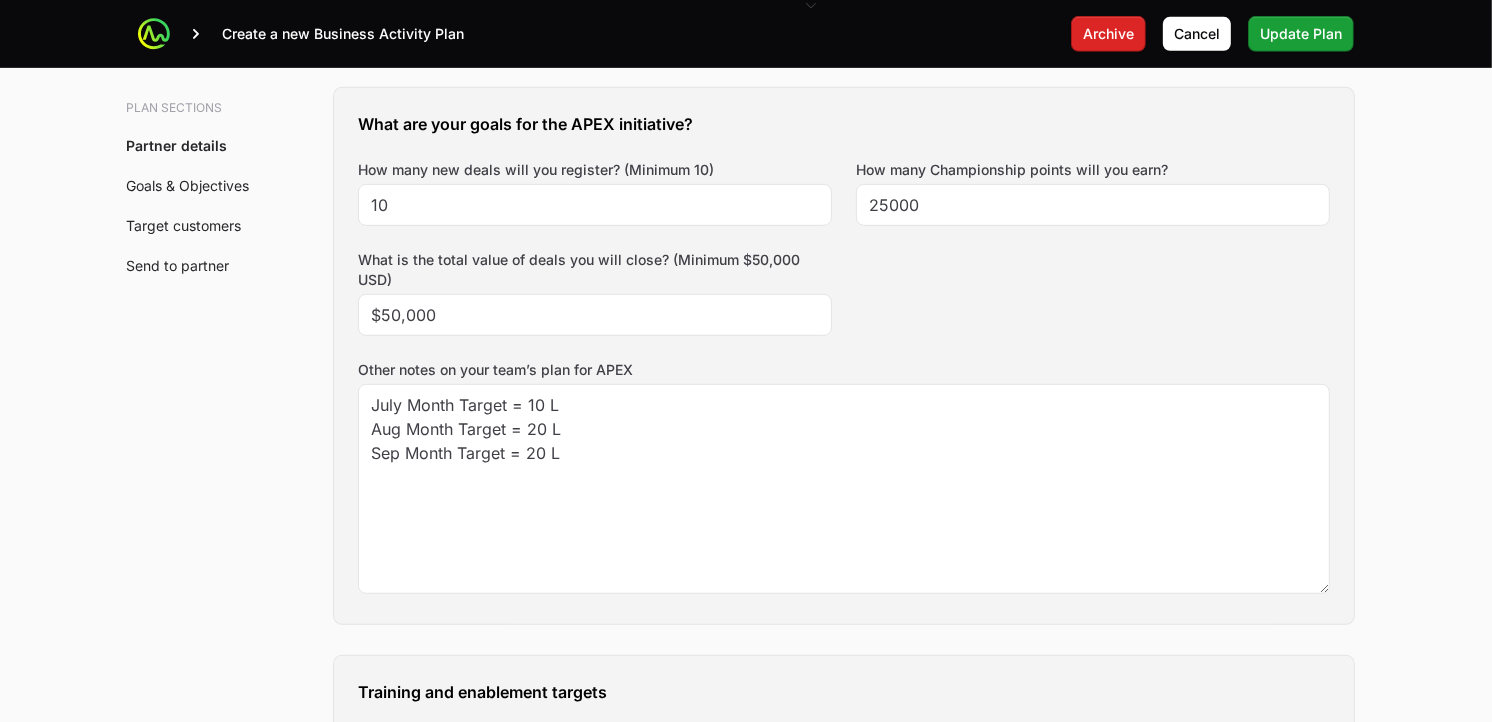 scroll, scrollTop: 940, scrollLeft: 0, axis: vertical 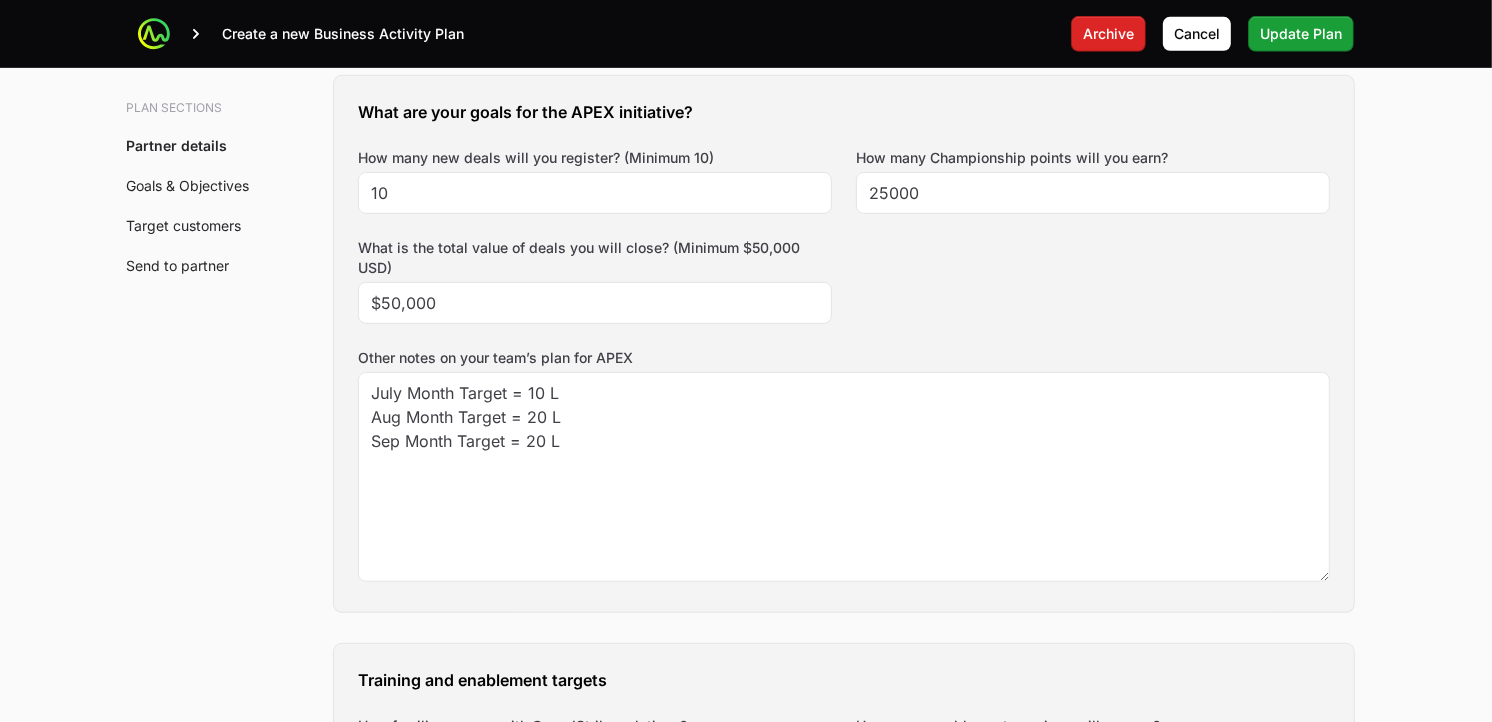 click on "Create a new Business Activity Plan   Archive   Cancel   Update Plan  Accepted Team Ajax BAP for month of July Ajax Network Solutions Private Limited   ·   CrowdStrike   ·   Inflow Plan sections Partner details Goals & Objectives Target customers Send to partner A  Business Activity Plan  is an agreement between the partner and the distributor about the targets they will aim for and the activities they will run to hit those targets. The Distributor will arrange a meeting to talk through the business activity plan below. This BAP will be filled out by the the Distributor Rep during the call. The BAP will be assigned to the Partner to review on the portal. Partner will then accept the BAP in the portal. Partner details Tell us about your business How many salespeople do you have? 7 How many engineers do you have? 5 Which country do you operate in? India How many customers do you have? 800 What are your marketing capabilities? What are your goals for the APEX initiative? 10 25000 $50,000 Very 1 3 3 -" at bounding box center (746, 2407) 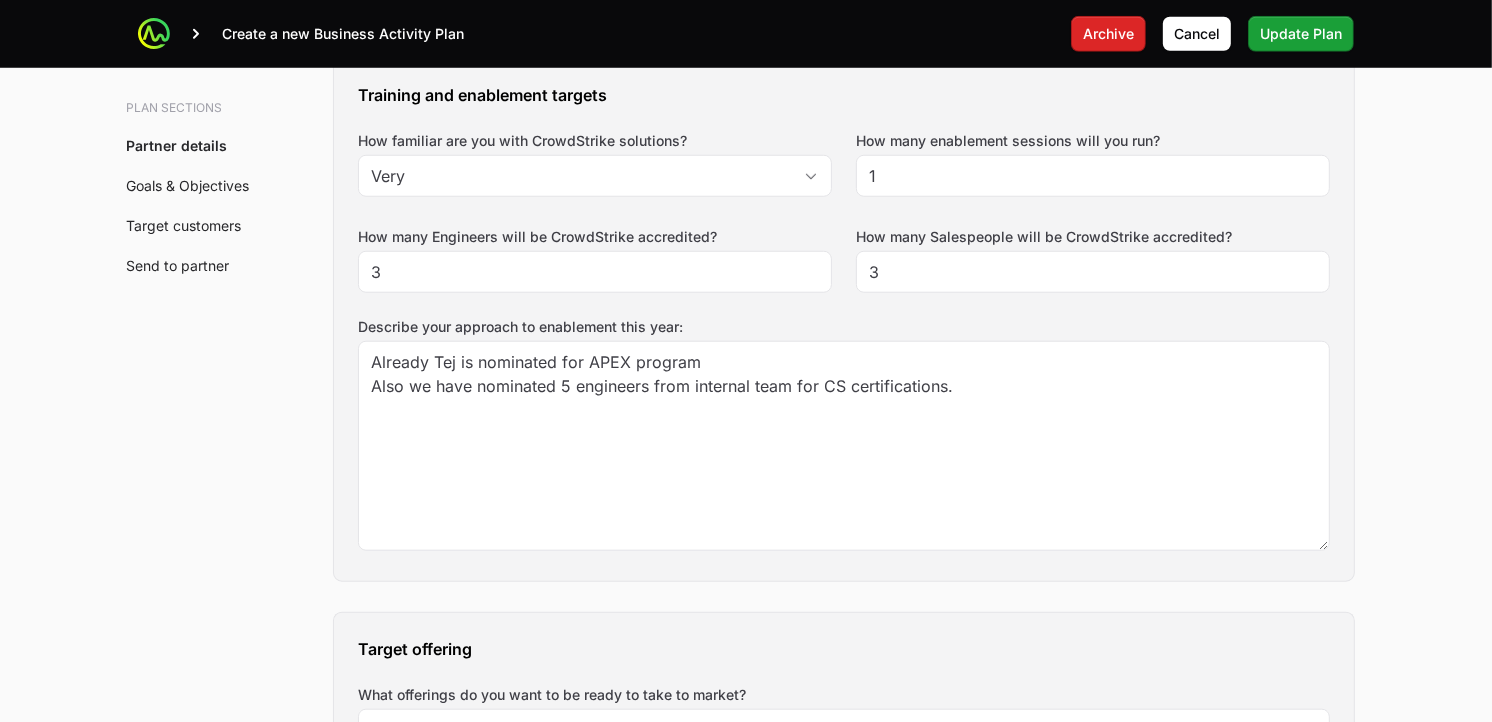 scroll, scrollTop: 1514, scrollLeft: 0, axis: vertical 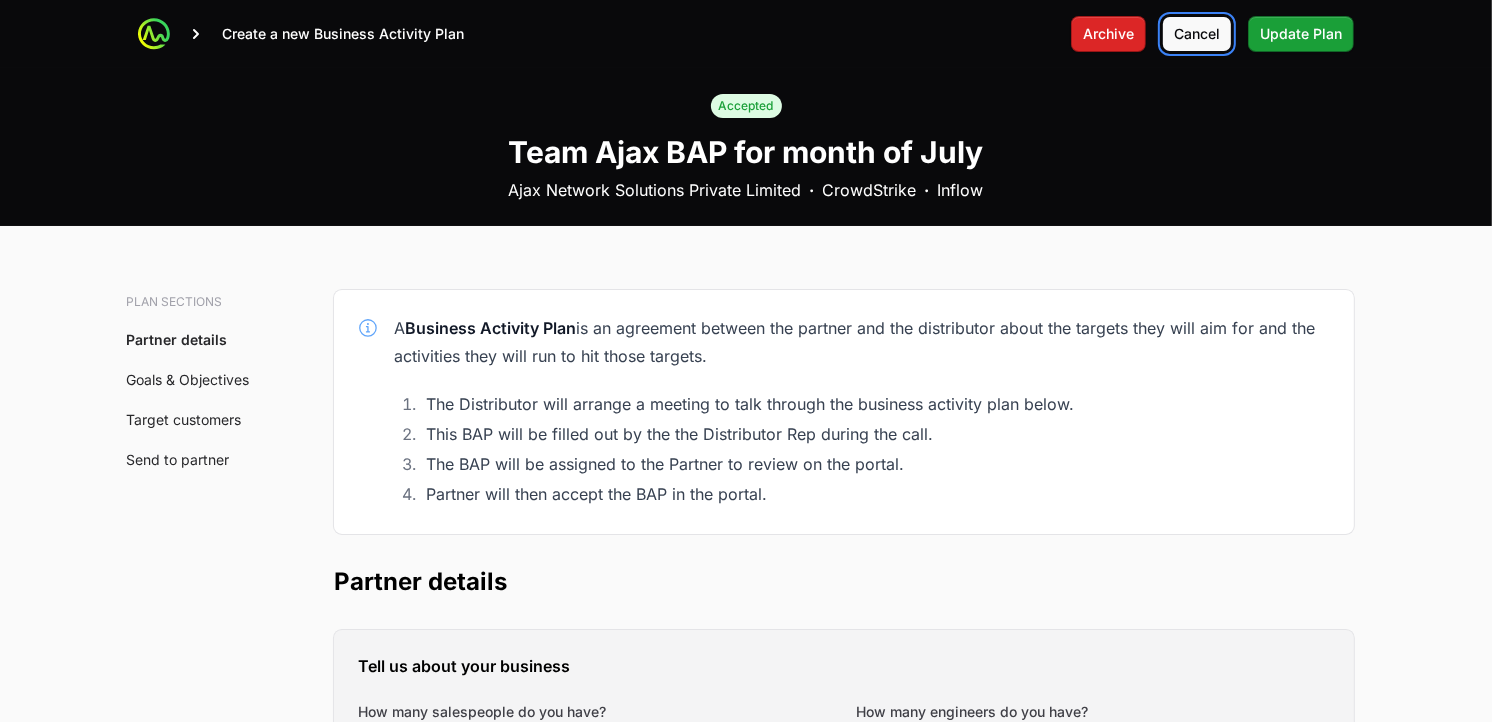 click on "Cancel" 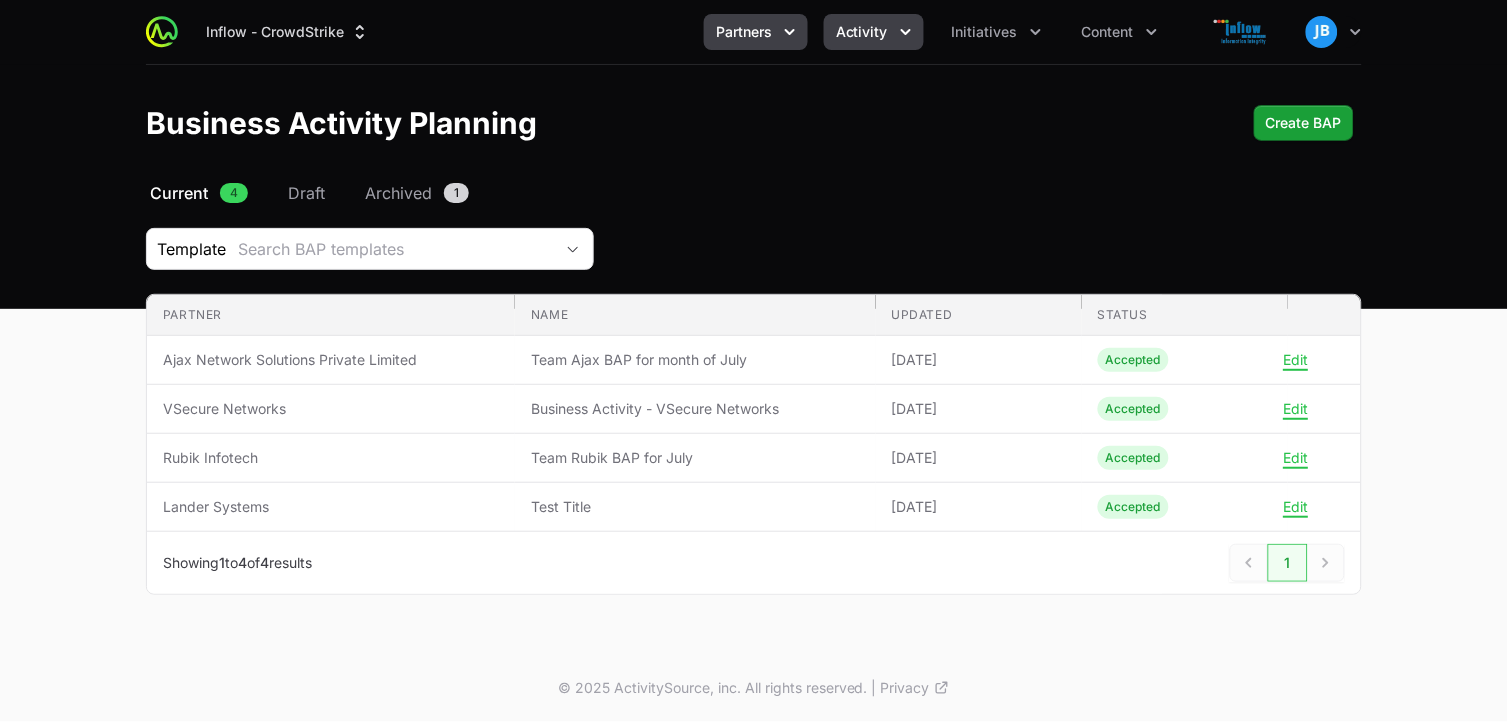 click 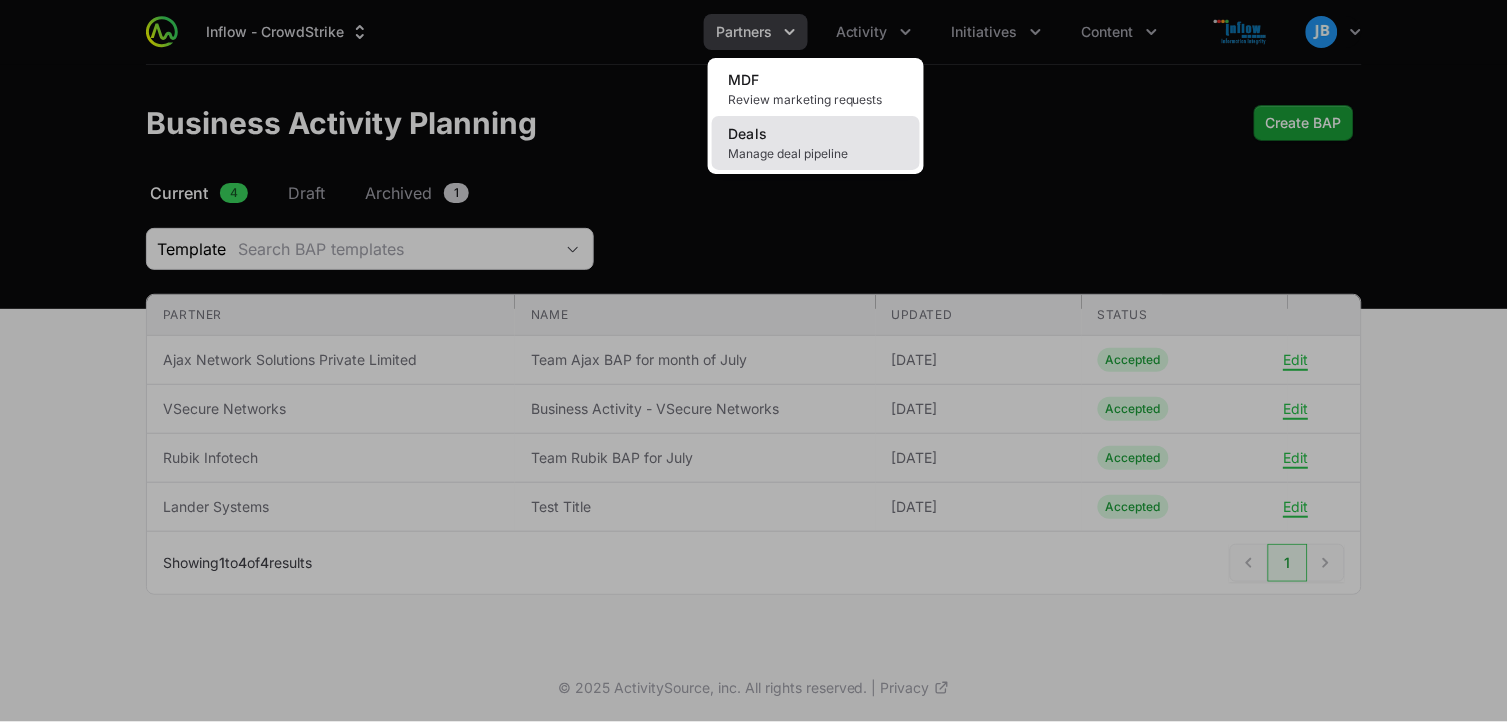 click on "Deals Manage deal pipeline" 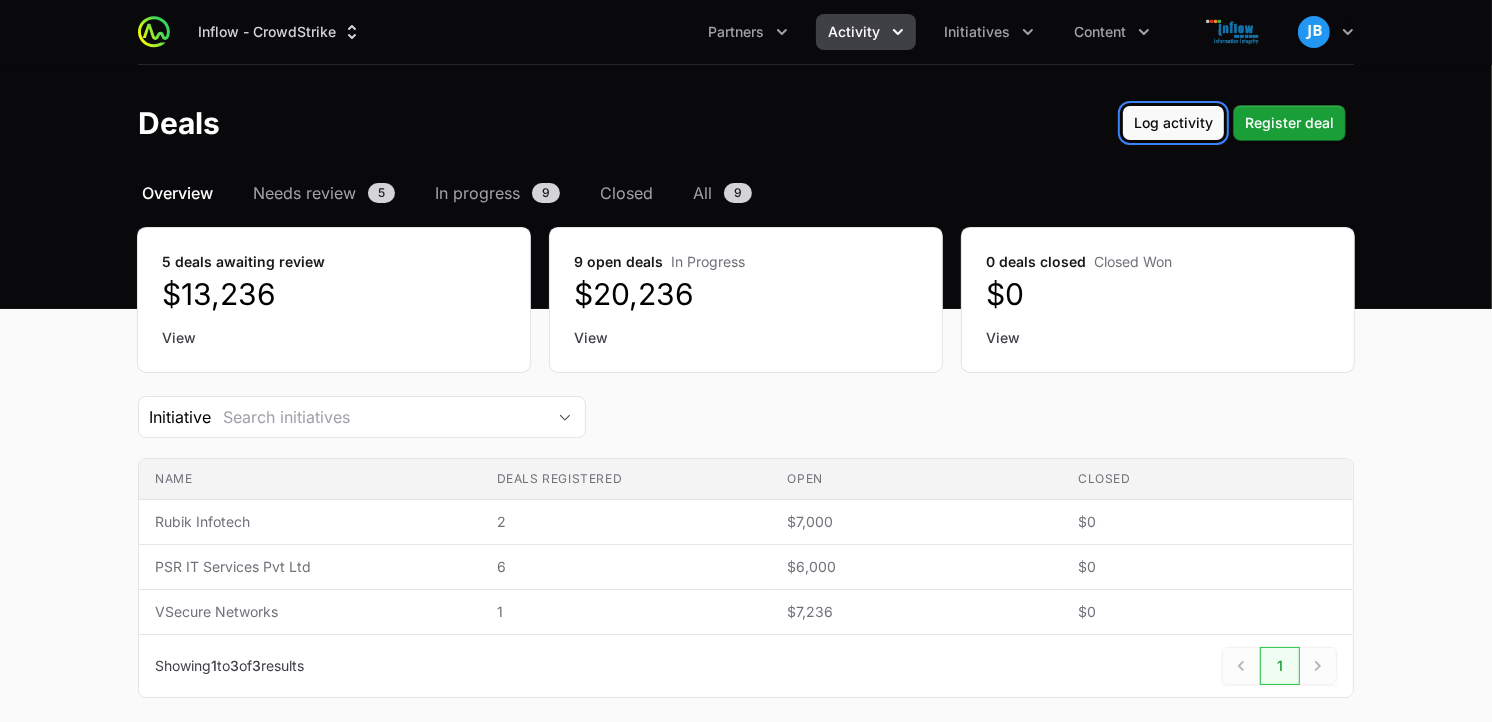 click on "Log activity" 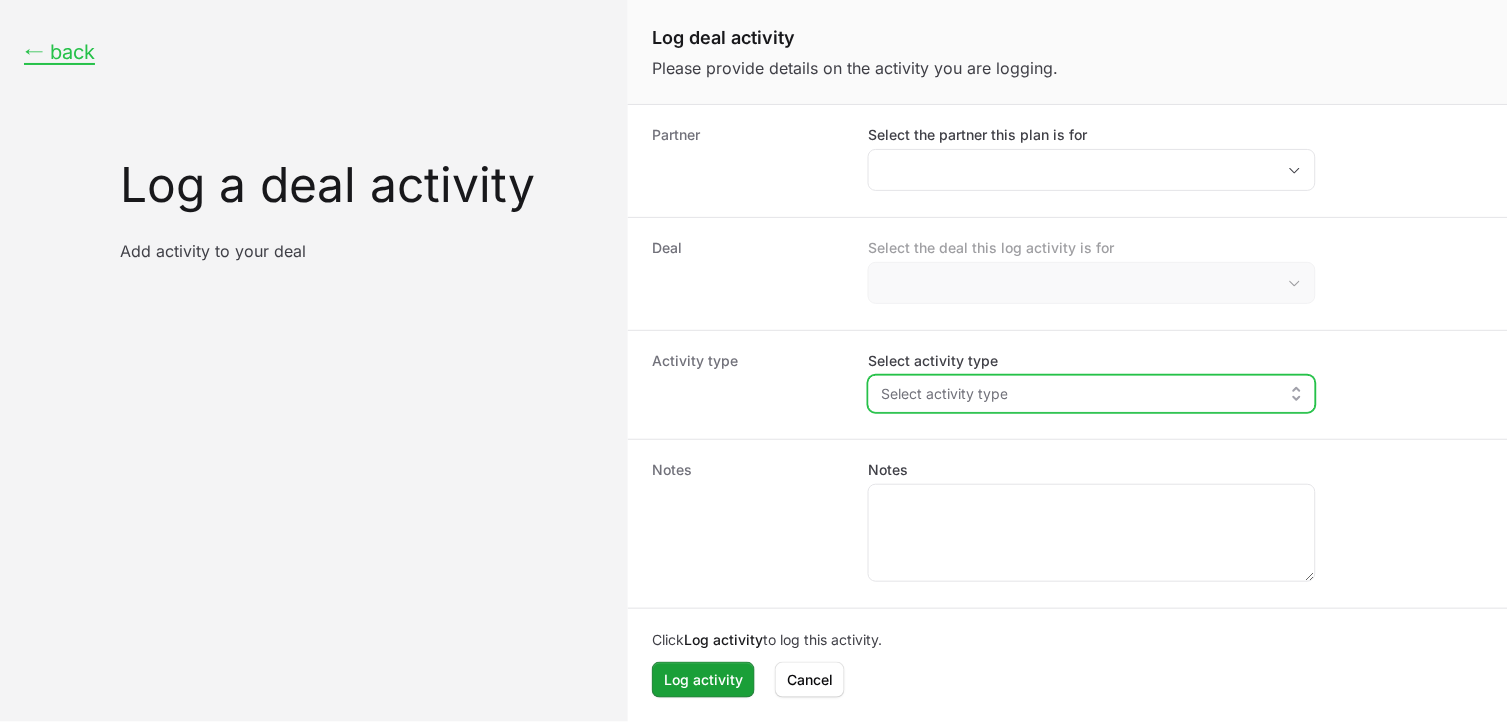 click on "Select activity type" 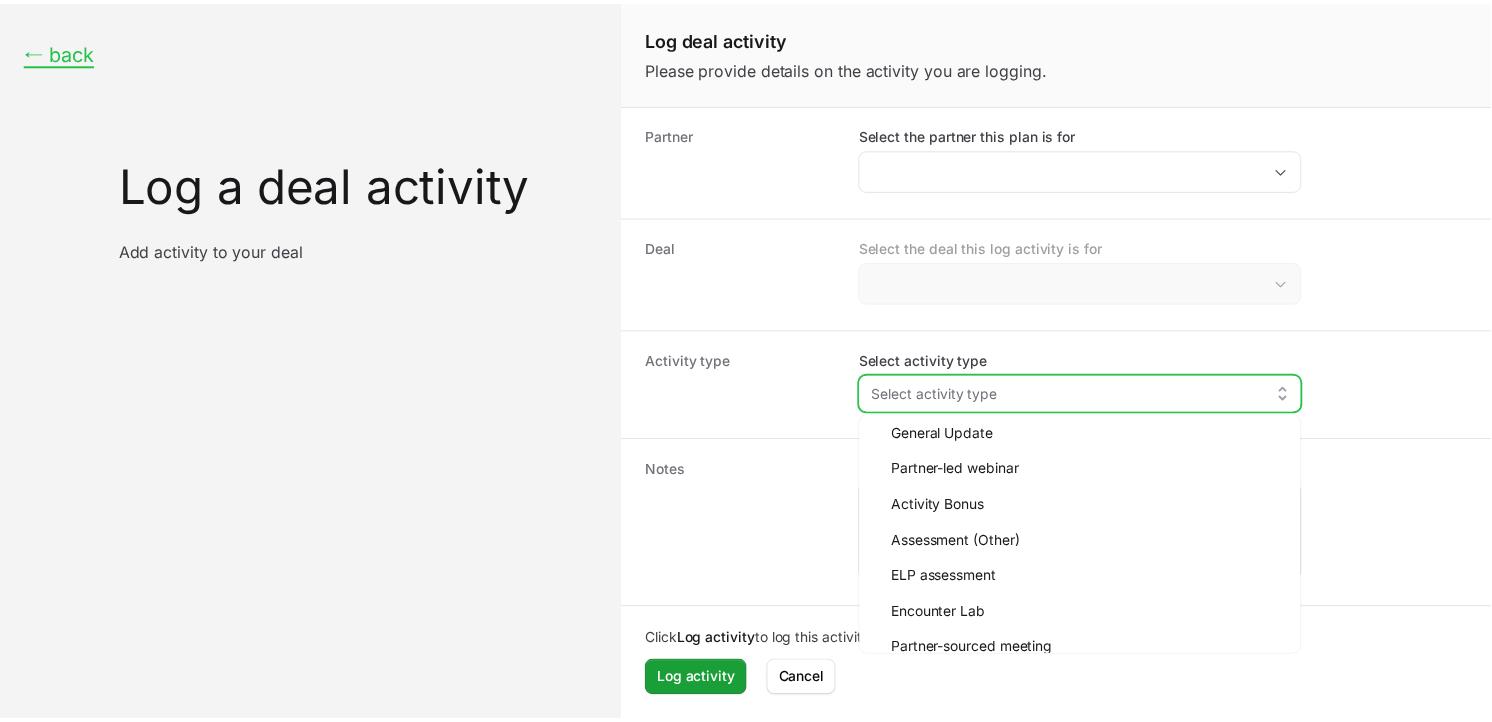 scroll, scrollTop: 92, scrollLeft: 0, axis: vertical 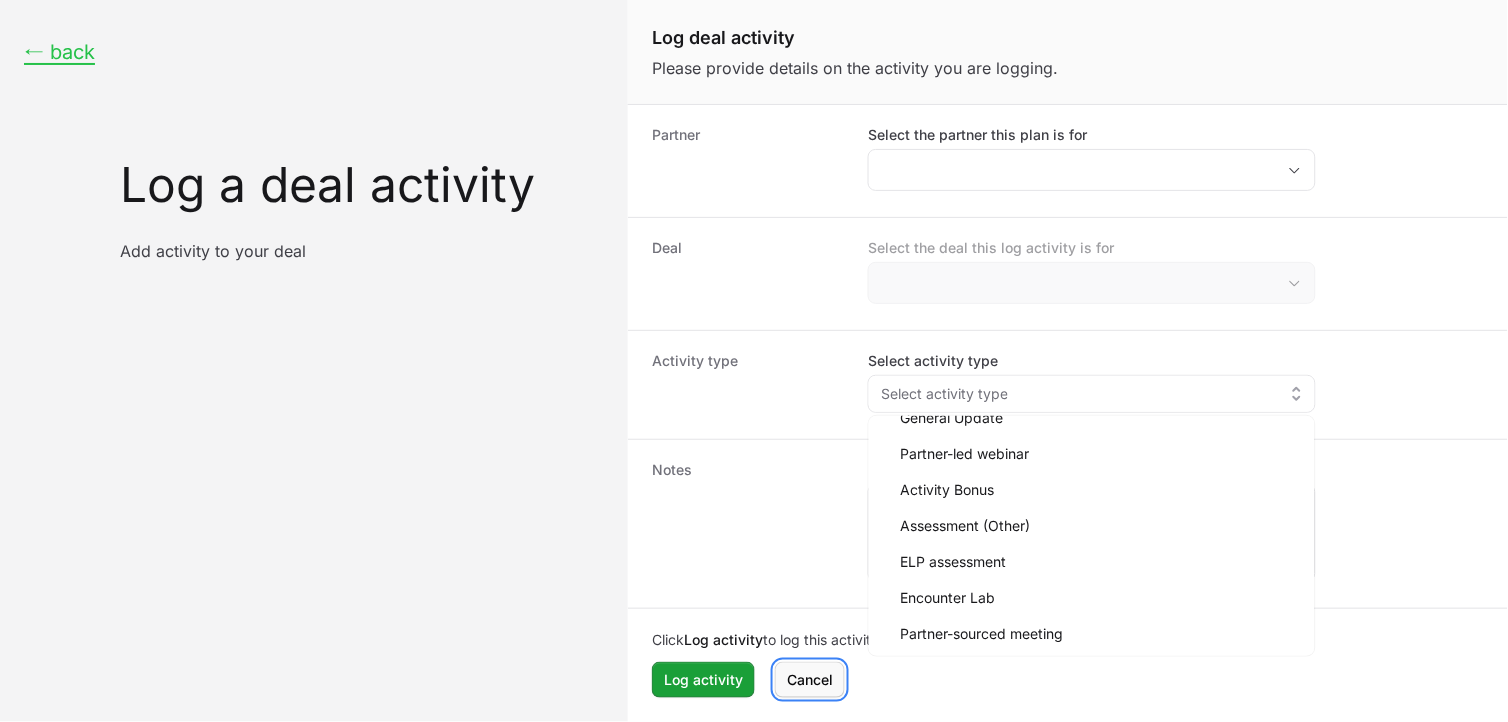 click on "Cancel" 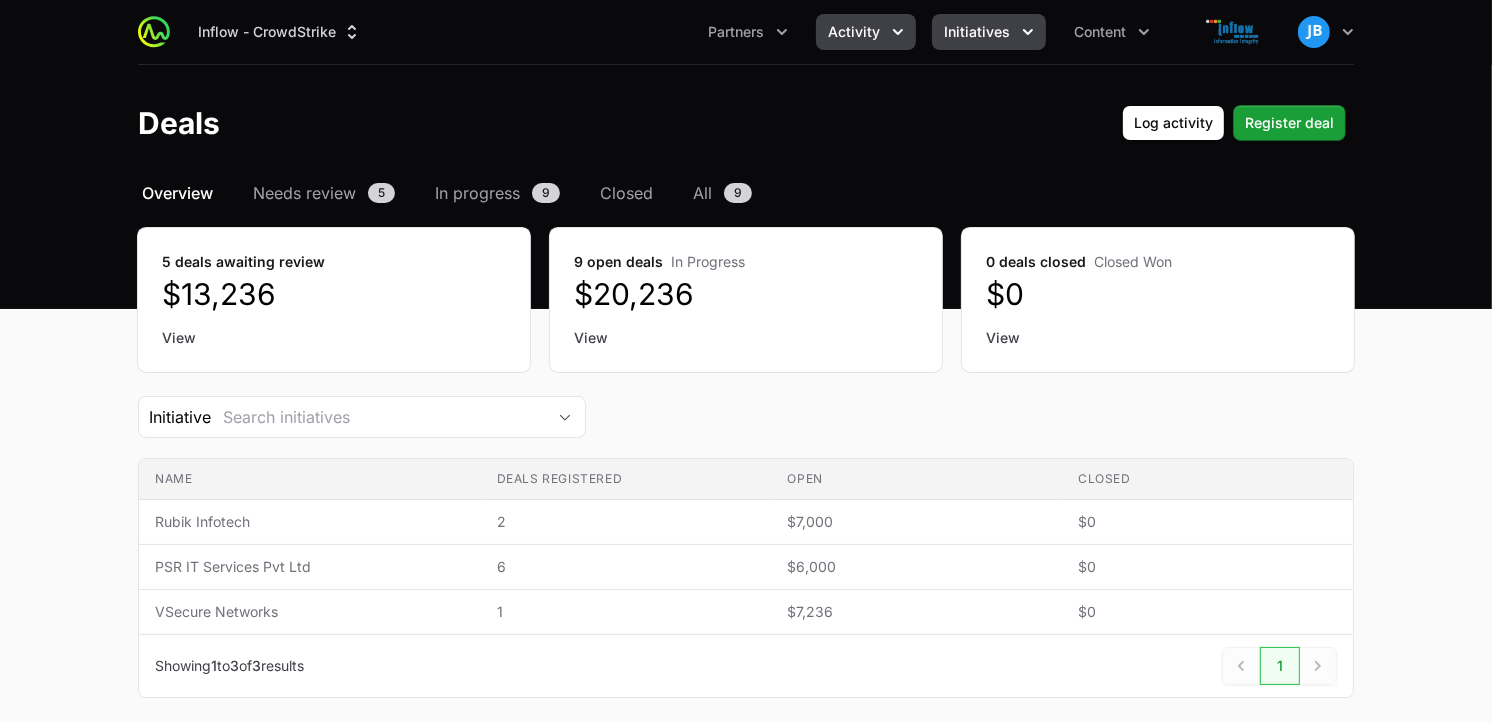 click 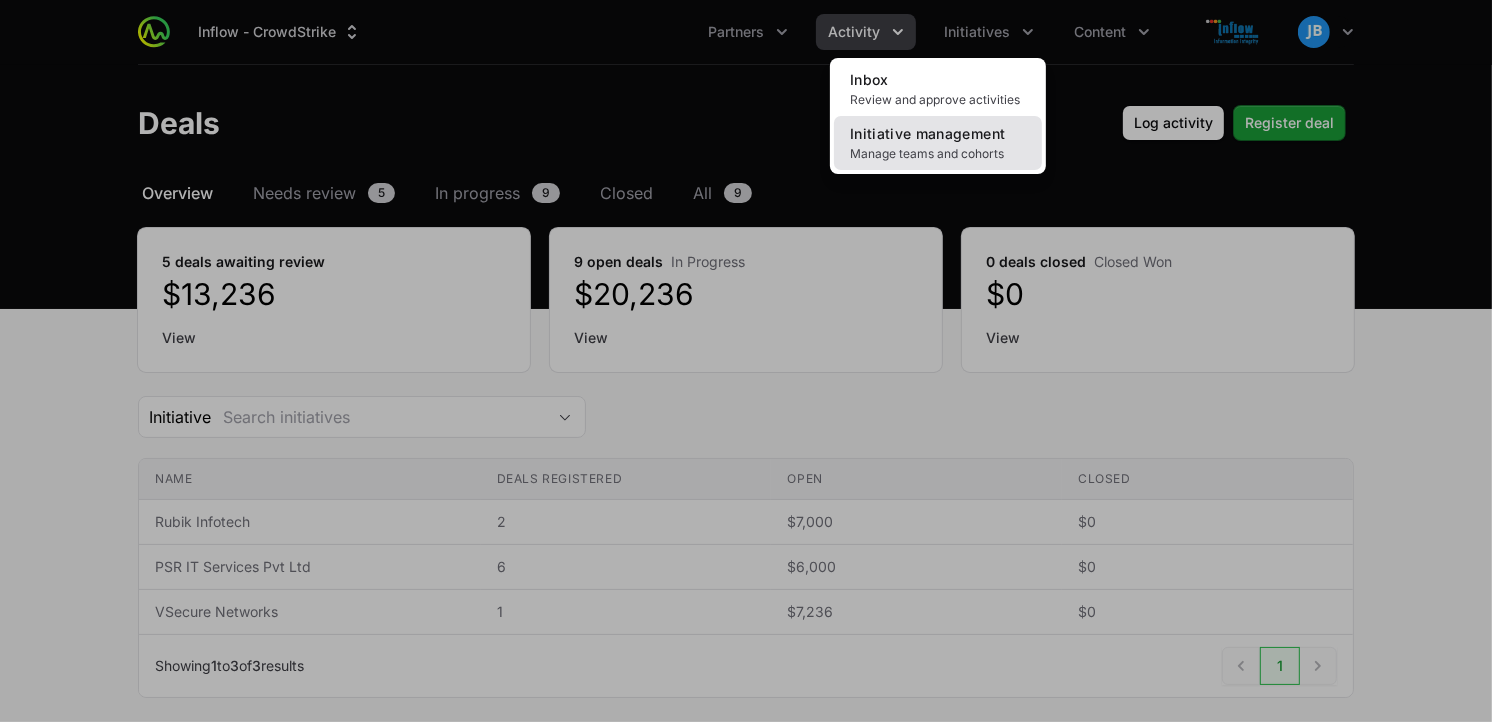 click on "Initiative management" 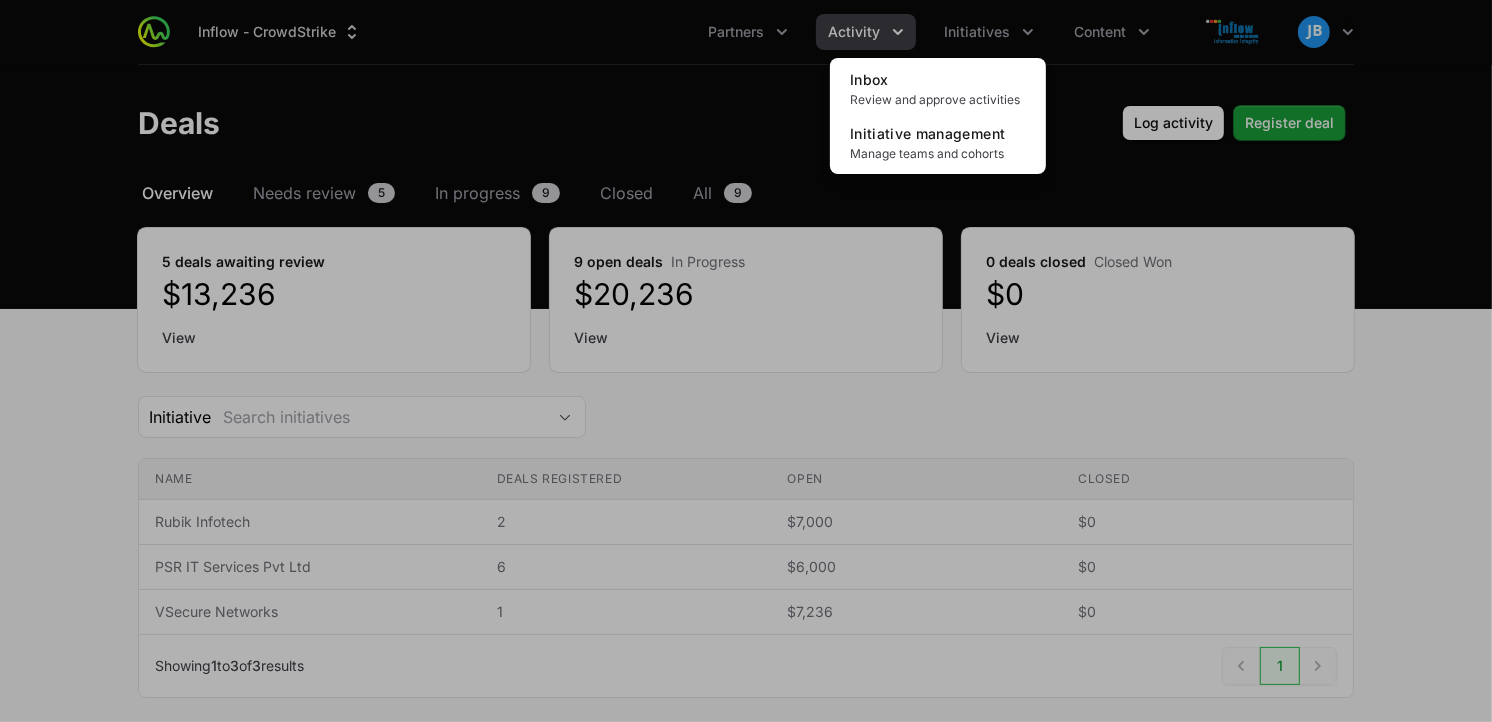 click 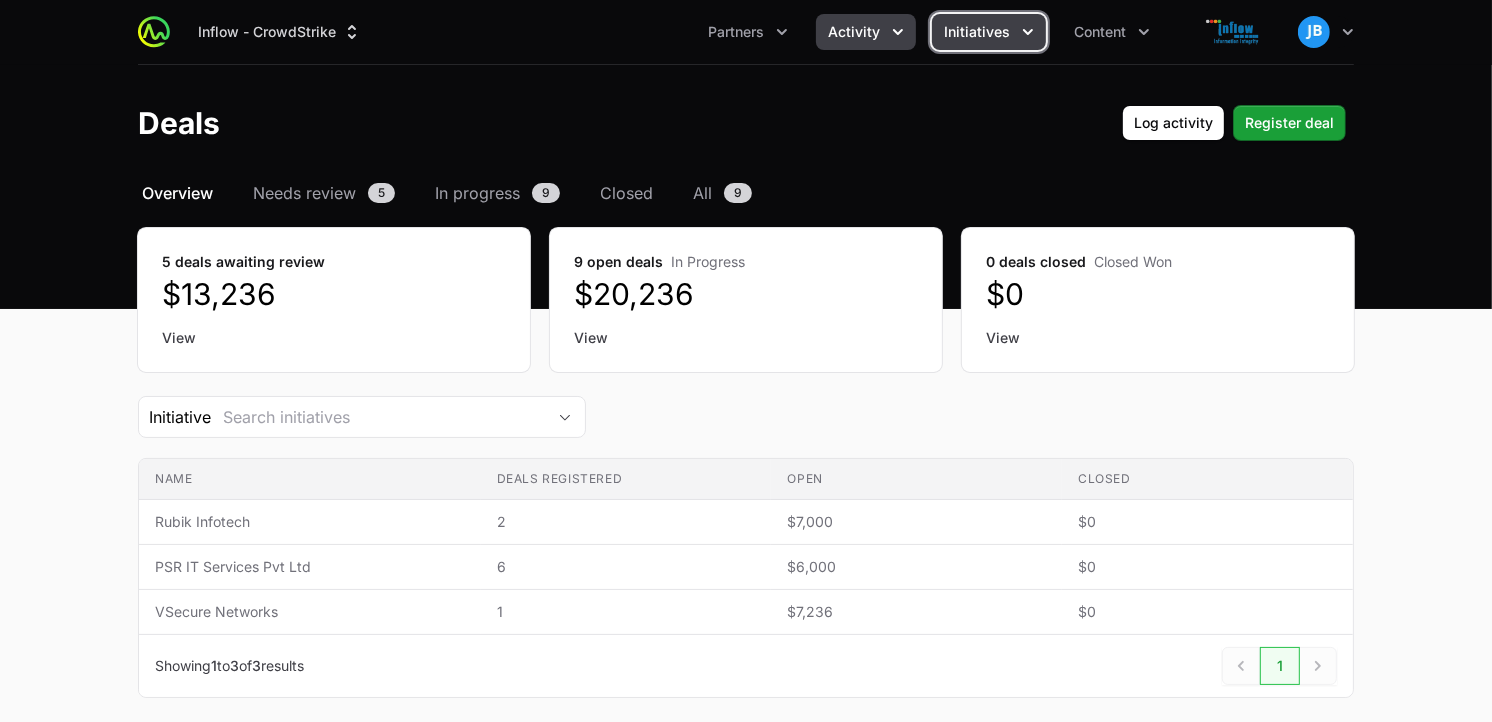 click on "Initiatives" 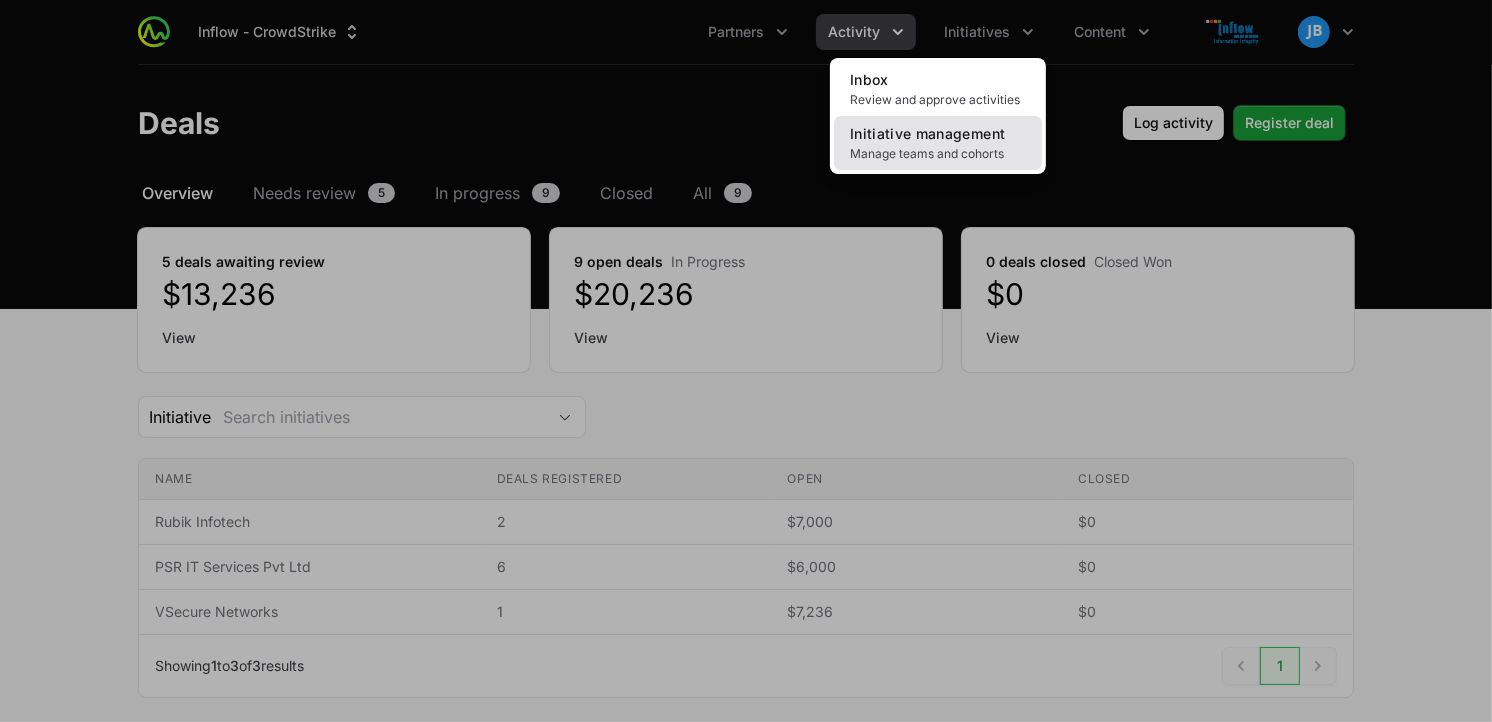 click on "Initiative management Manage teams and cohorts" 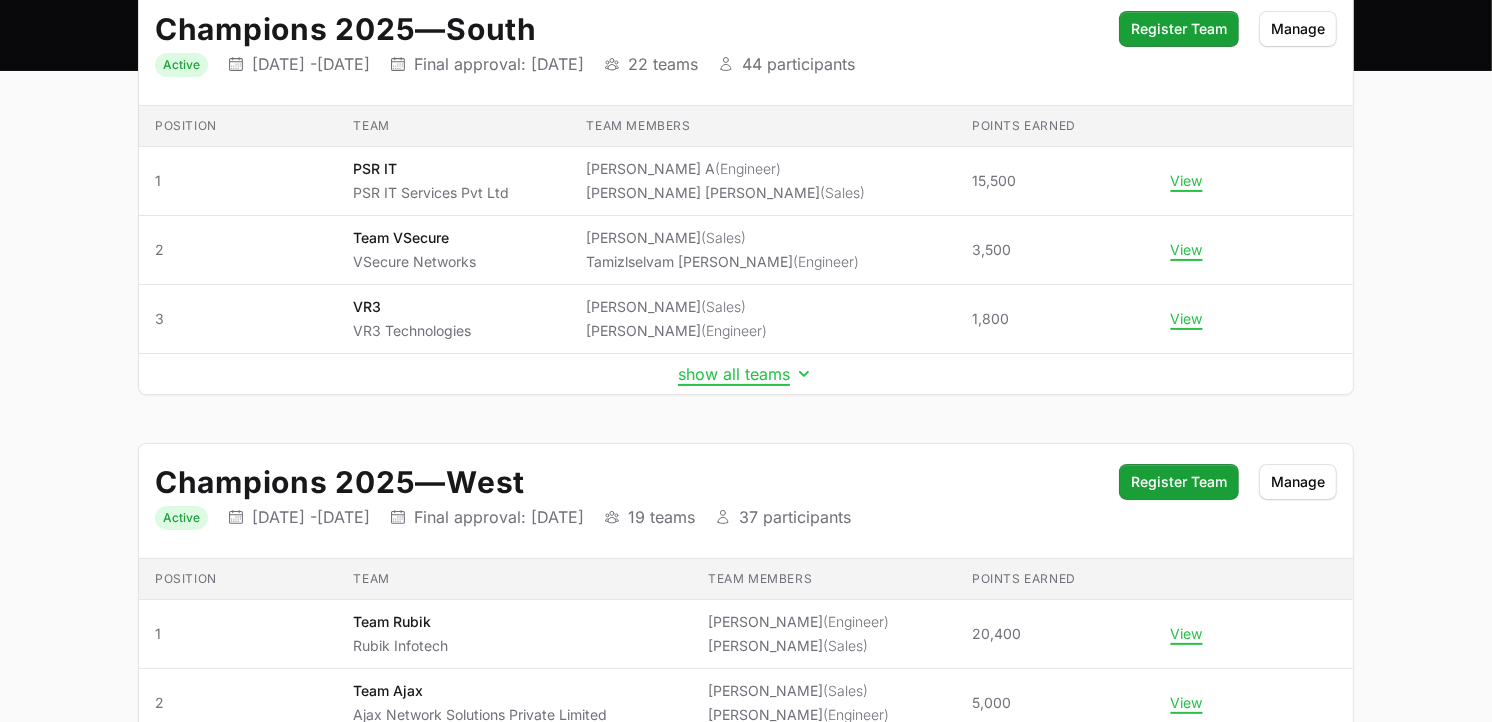 scroll, scrollTop: 245, scrollLeft: 0, axis: vertical 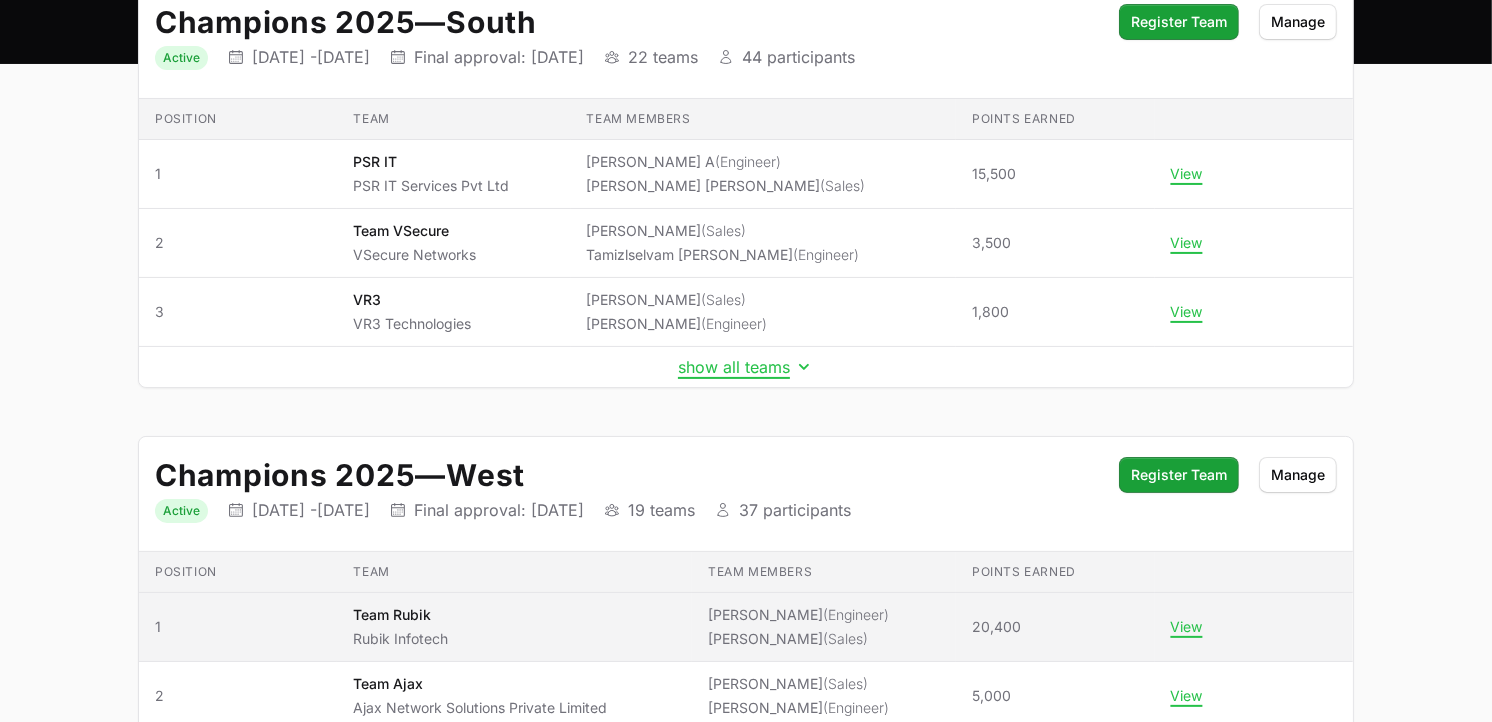 click on "[PERSON_NAME]   (Engineer)" 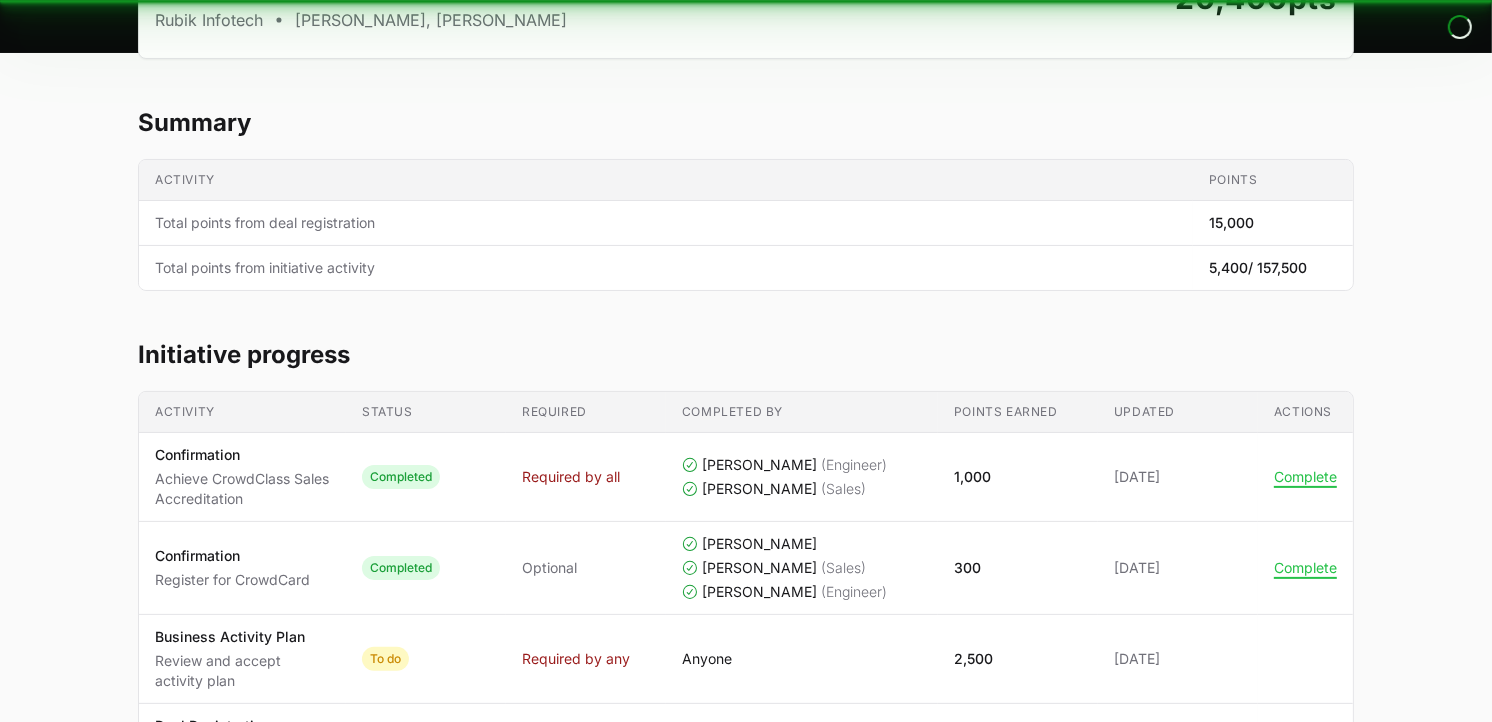 scroll, scrollTop: 0, scrollLeft: 0, axis: both 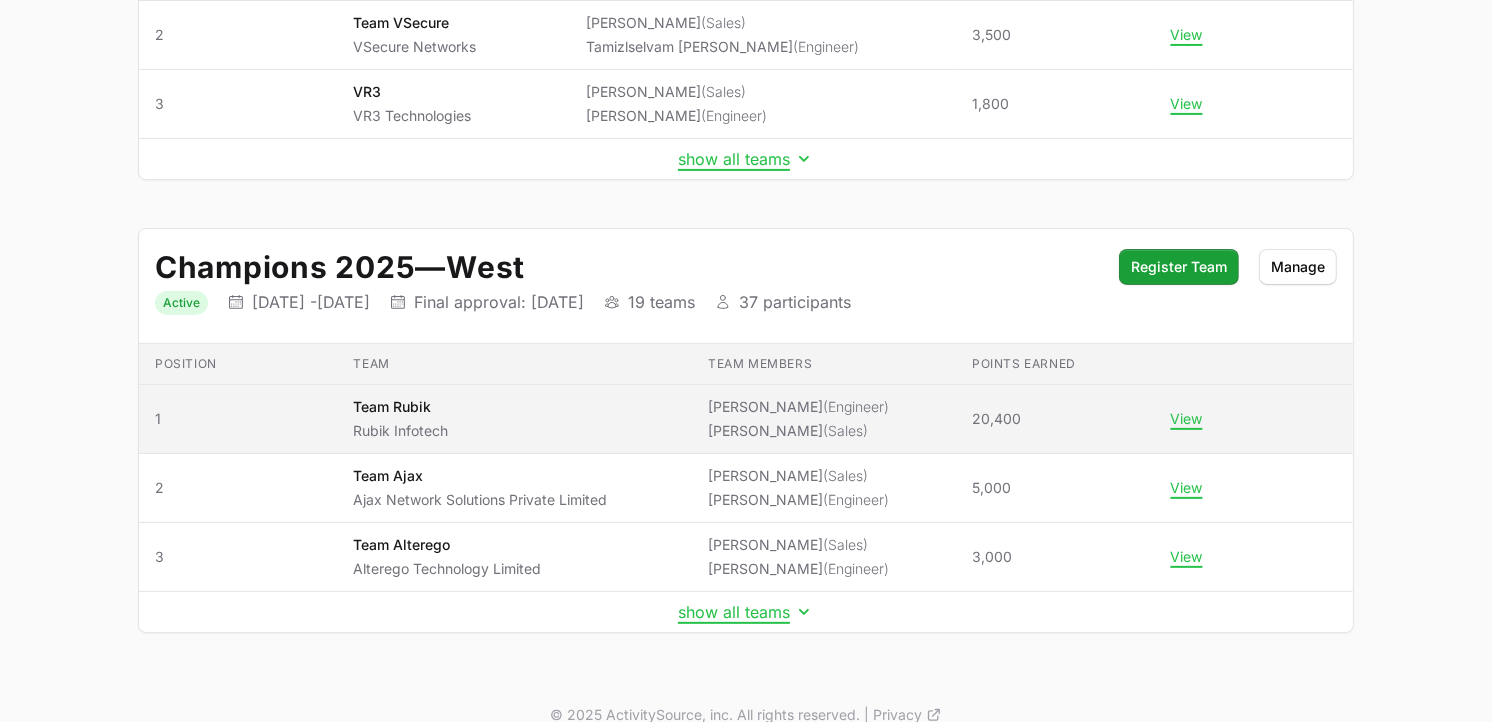 click on "[PERSON_NAME]   (Sales)" 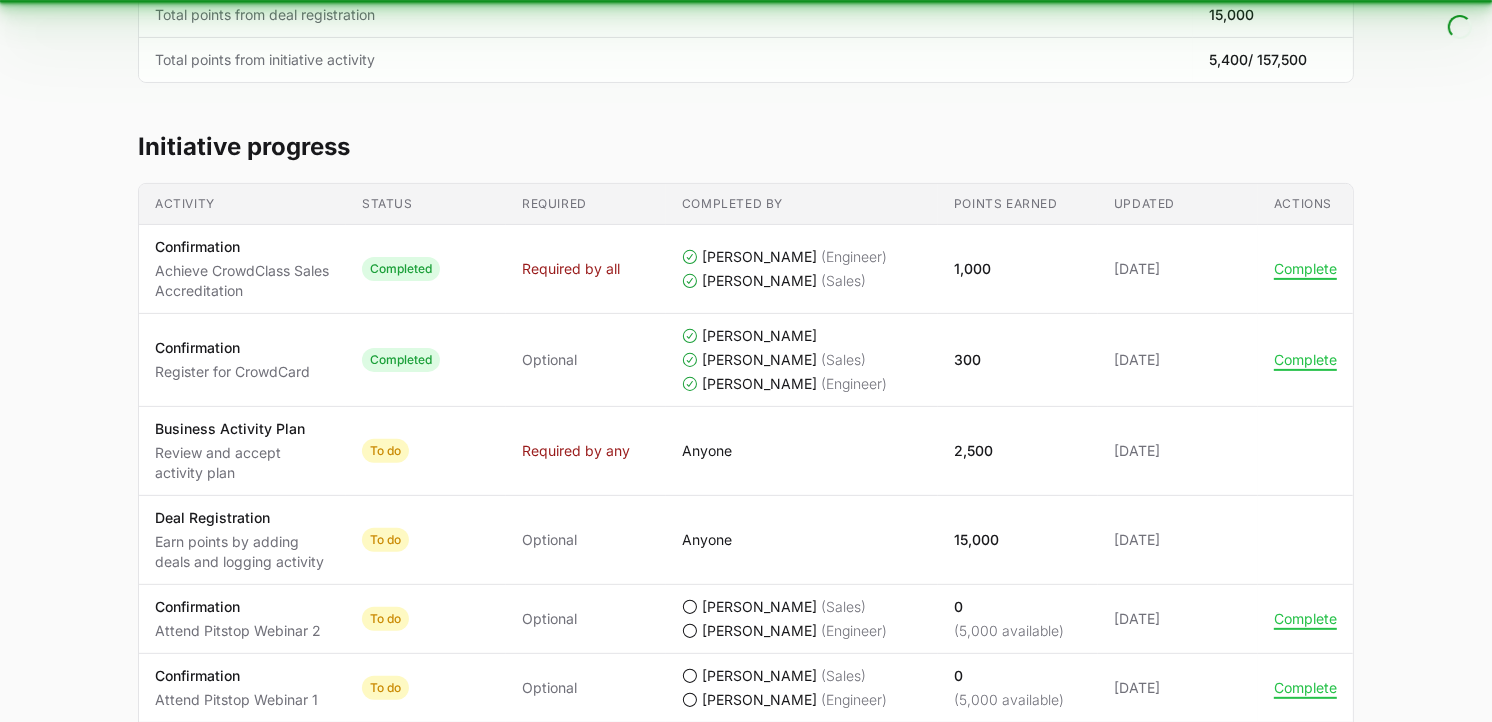 scroll, scrollTop: 0, scrollLeft: 0, axis: both 